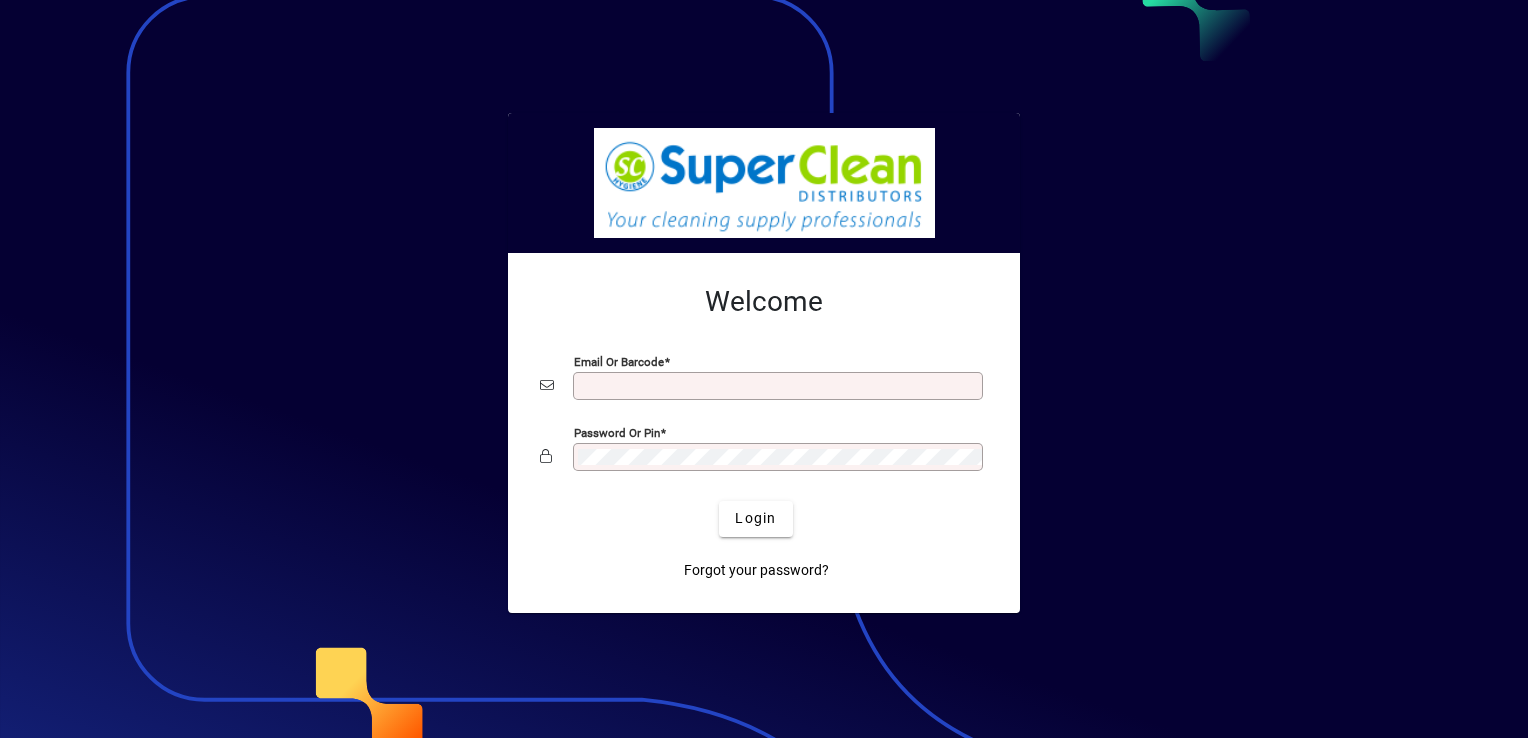 scroll, scrollTop: 0, scrollLeft: 0, axis: both 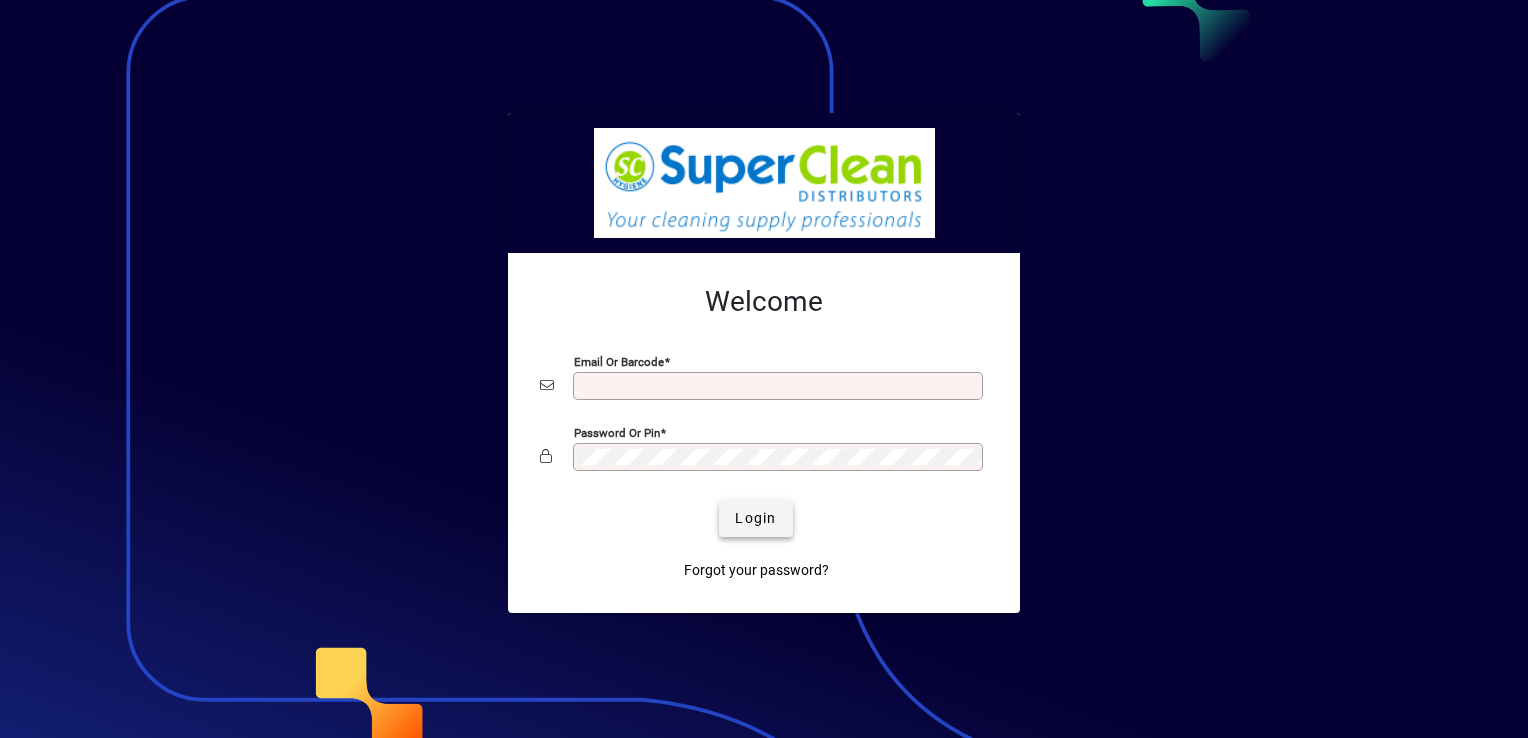 type on "**********" 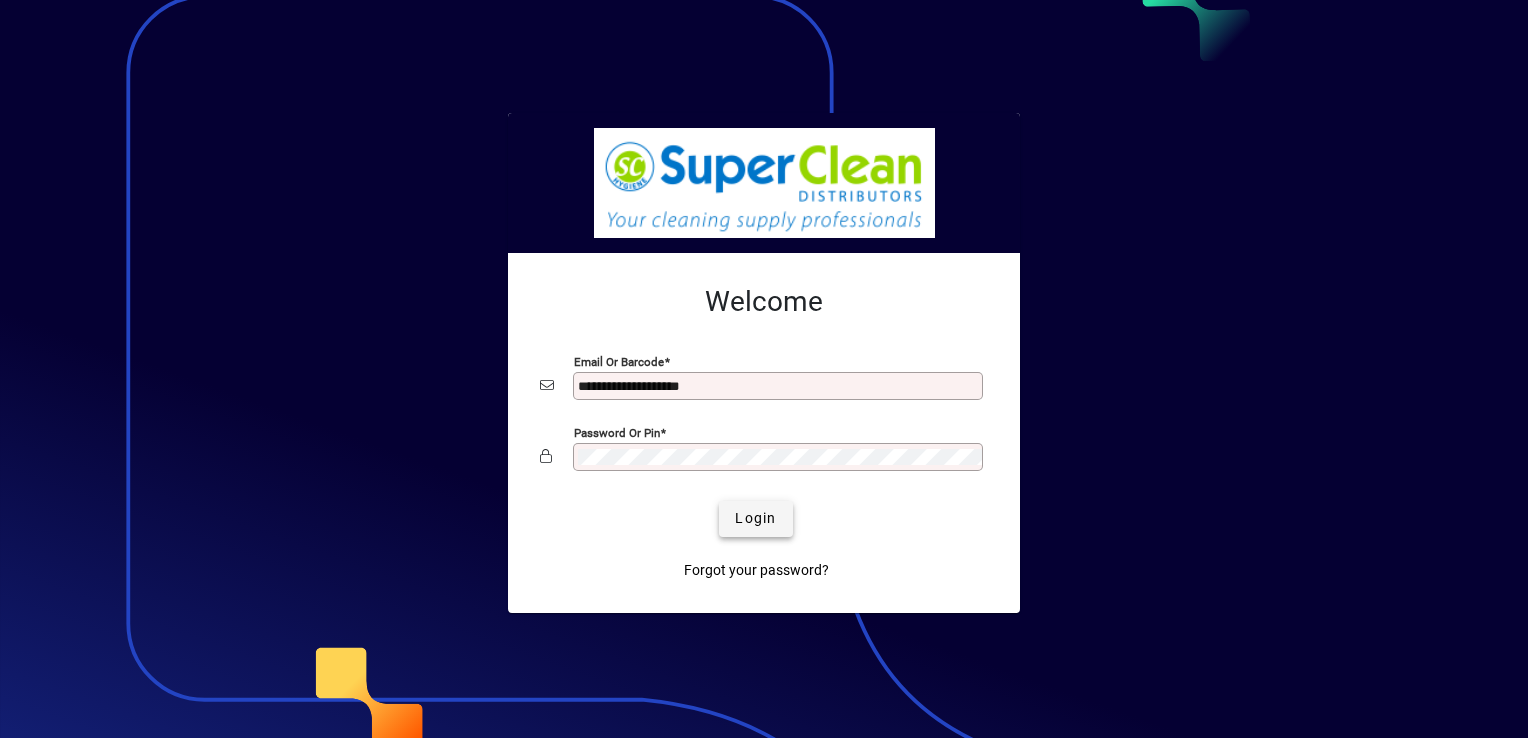 click on "Login" 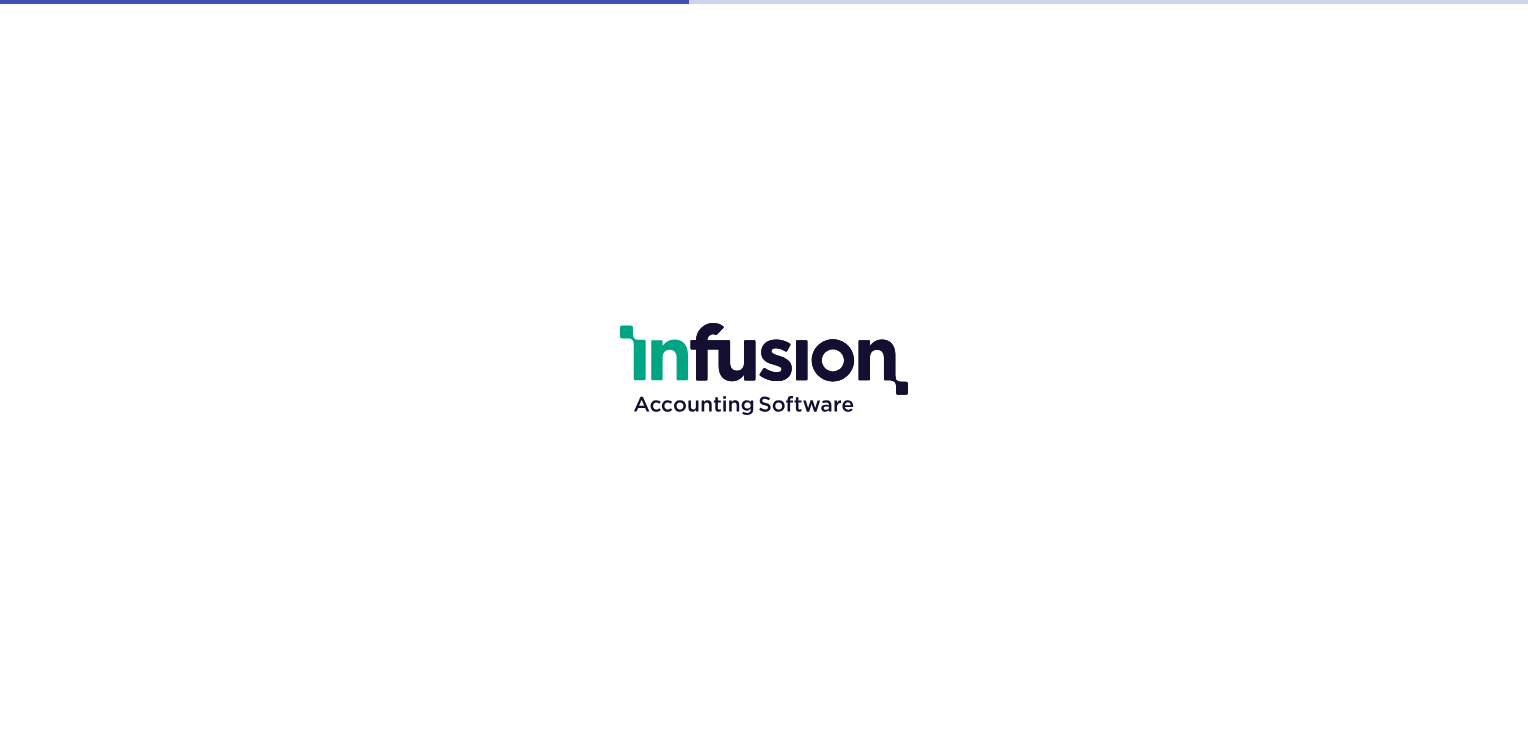 scroll, scrollTop: 0, scrollLeft: 0, axis: both 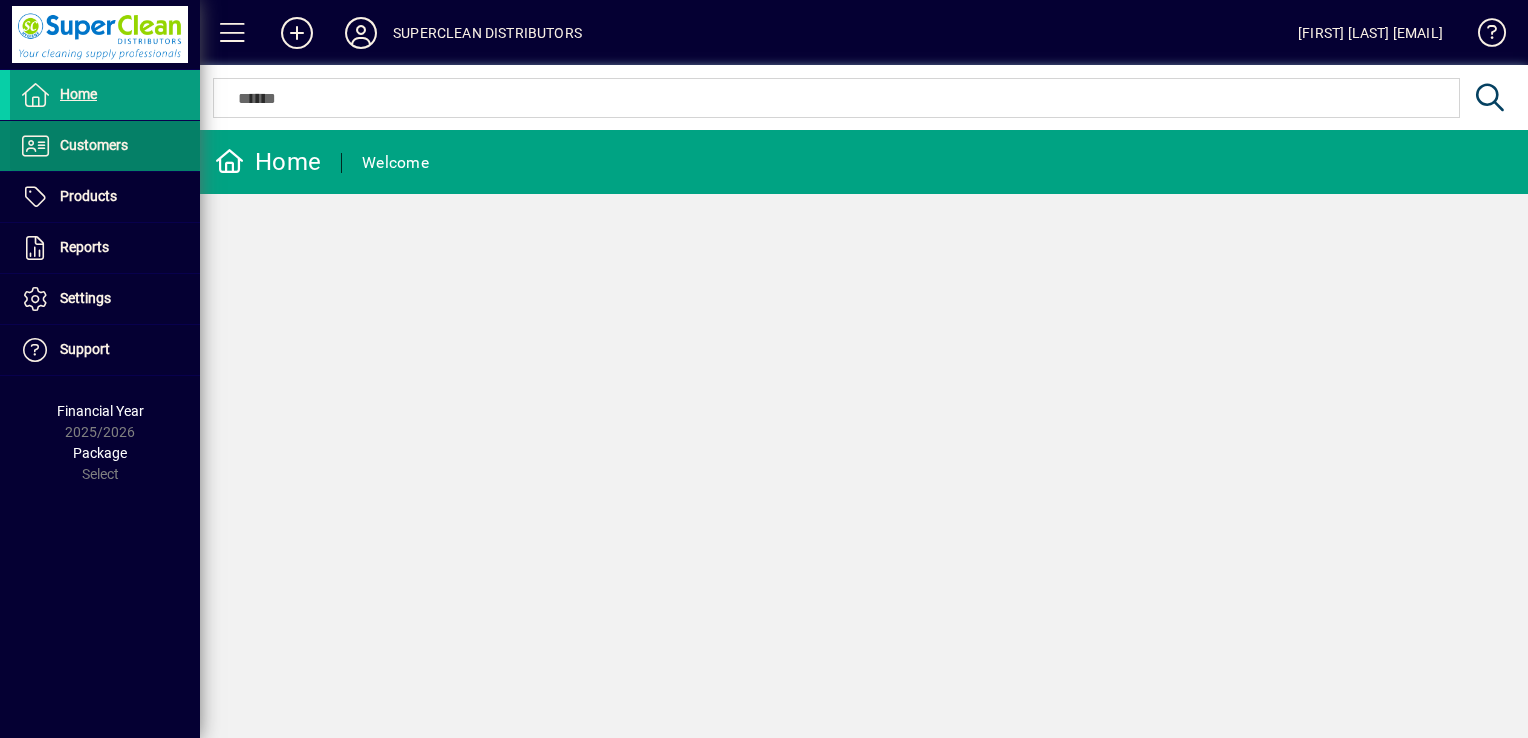 click at bounding box center (105, 146) 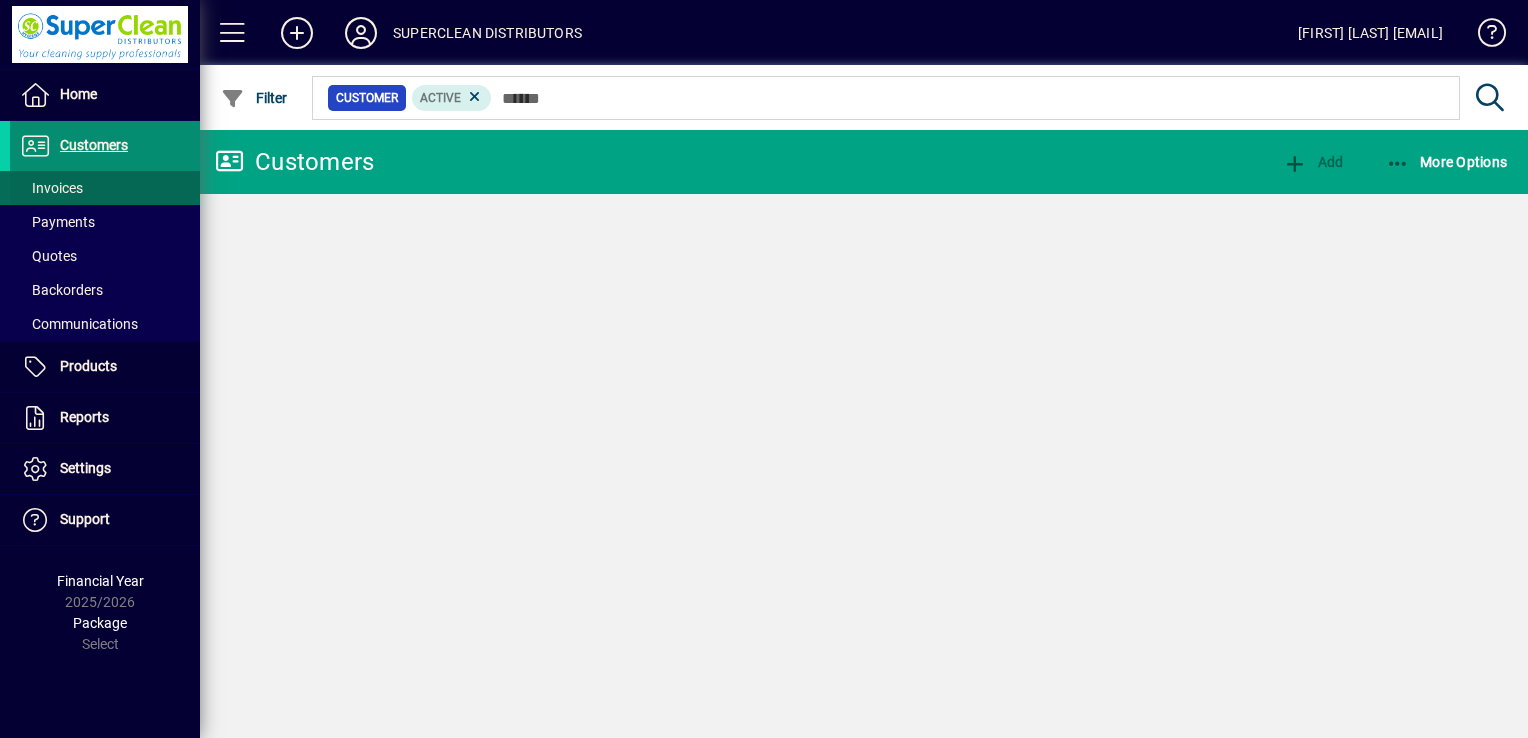 click at bounding box center [105, 188] 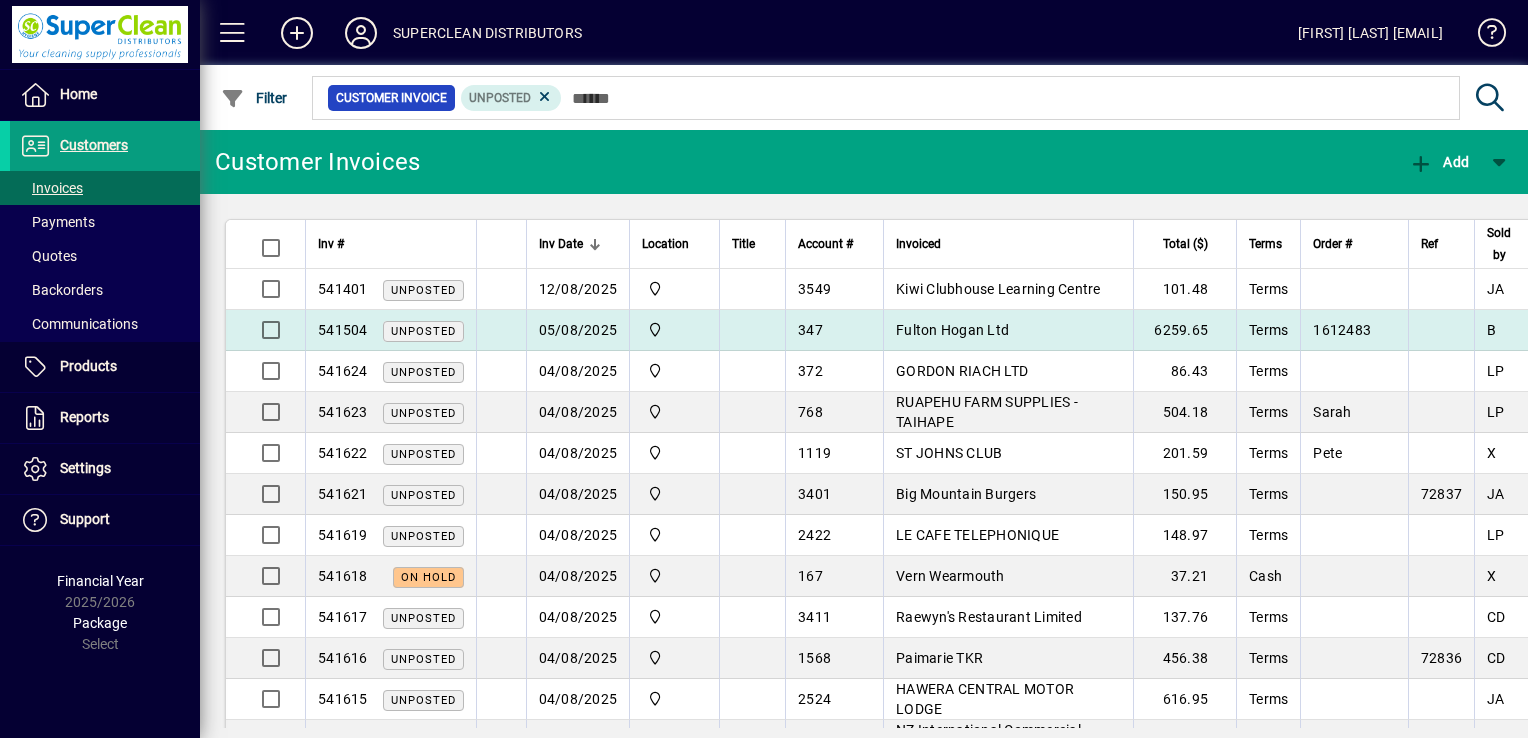 click at bounding box center (752, 330) 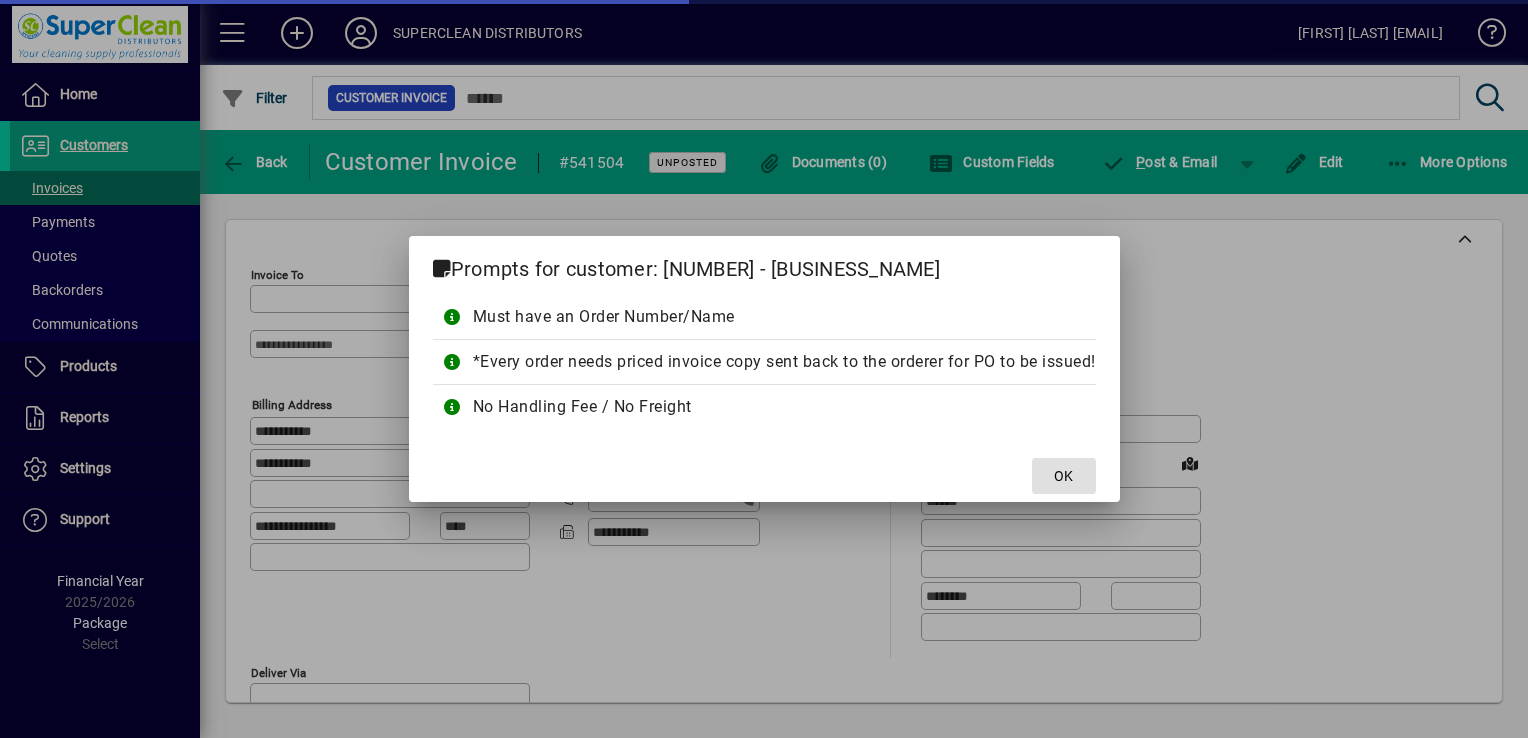 type on "**********" 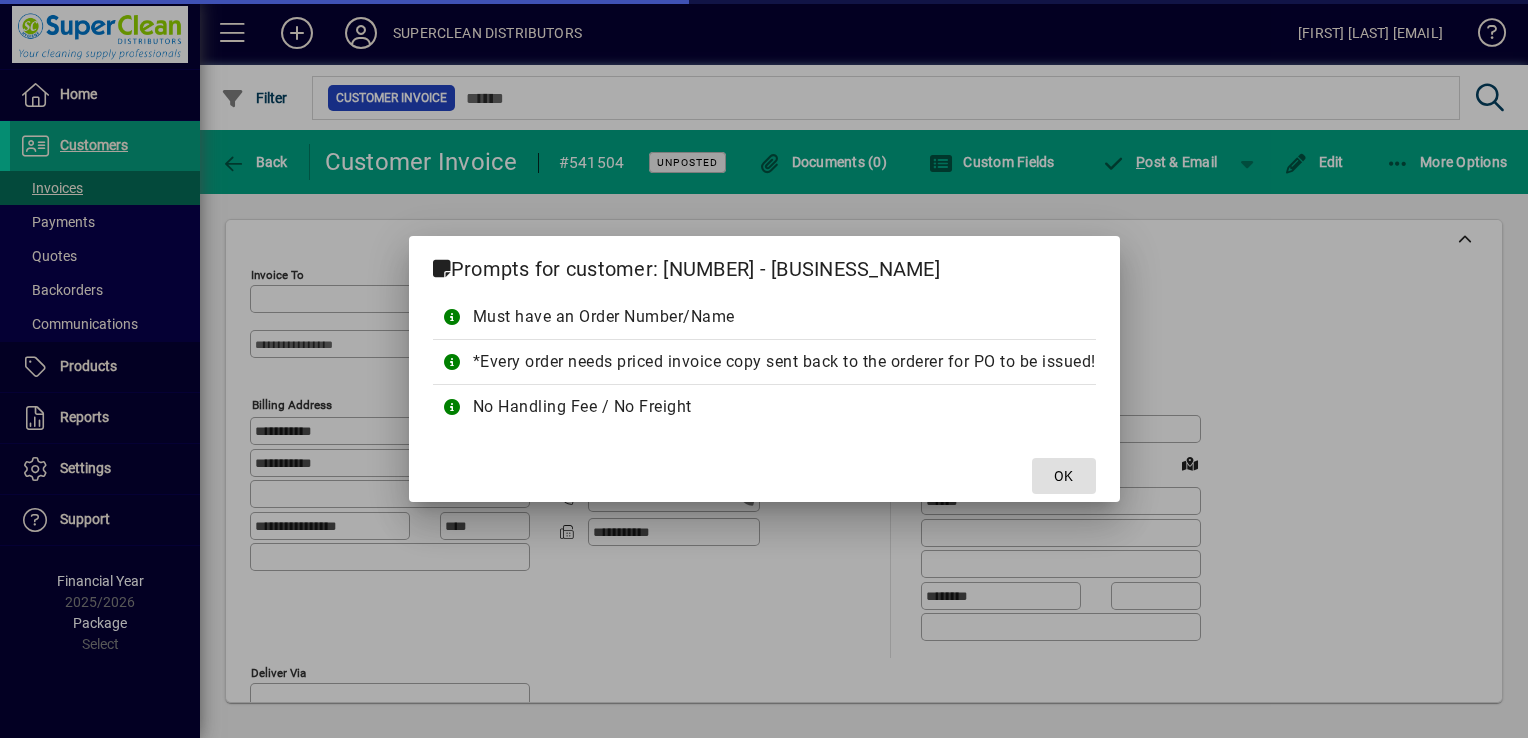 type on "**********" 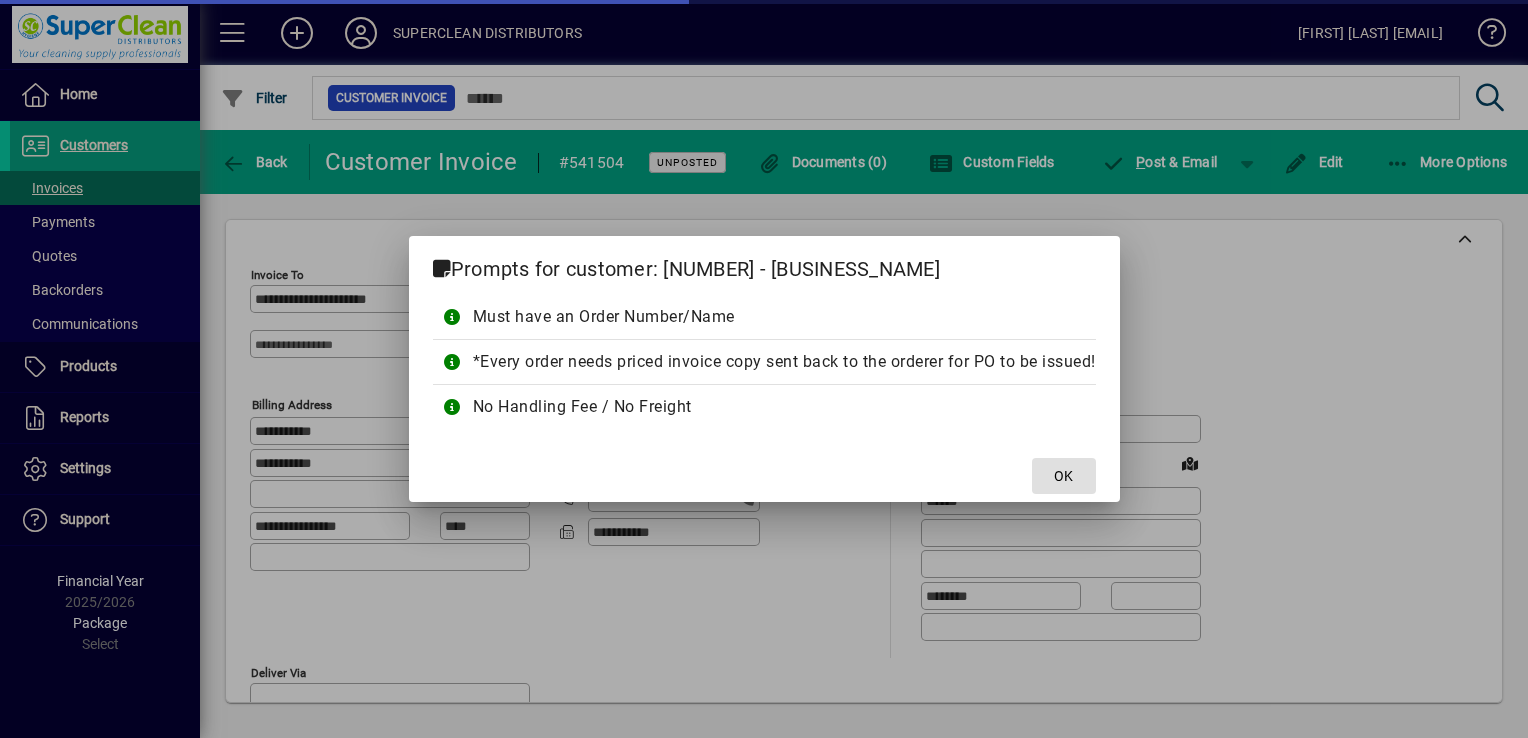 type on "*********" 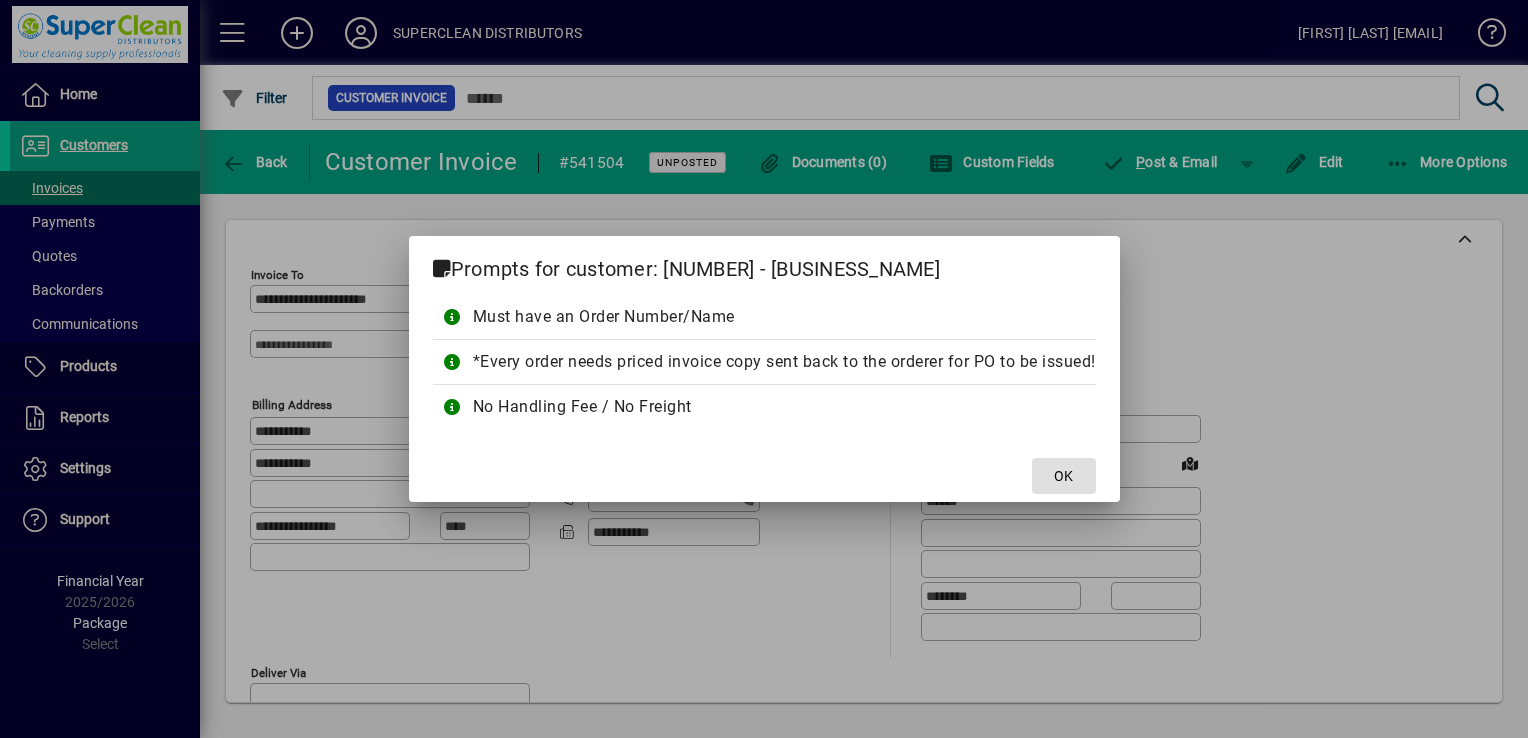 click on "OK" 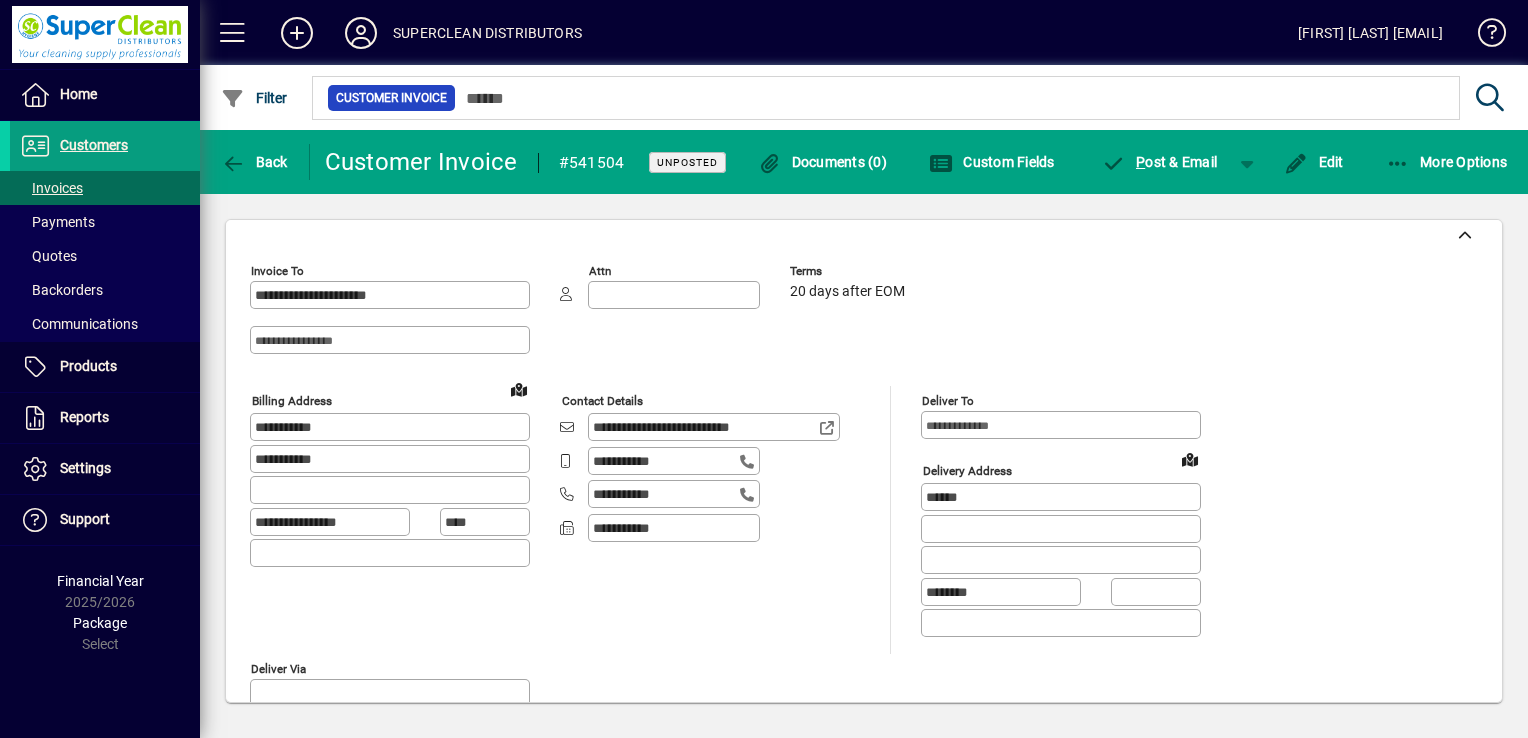 scroll, scrollTop: 0, scrollLeft: 0, axis: both 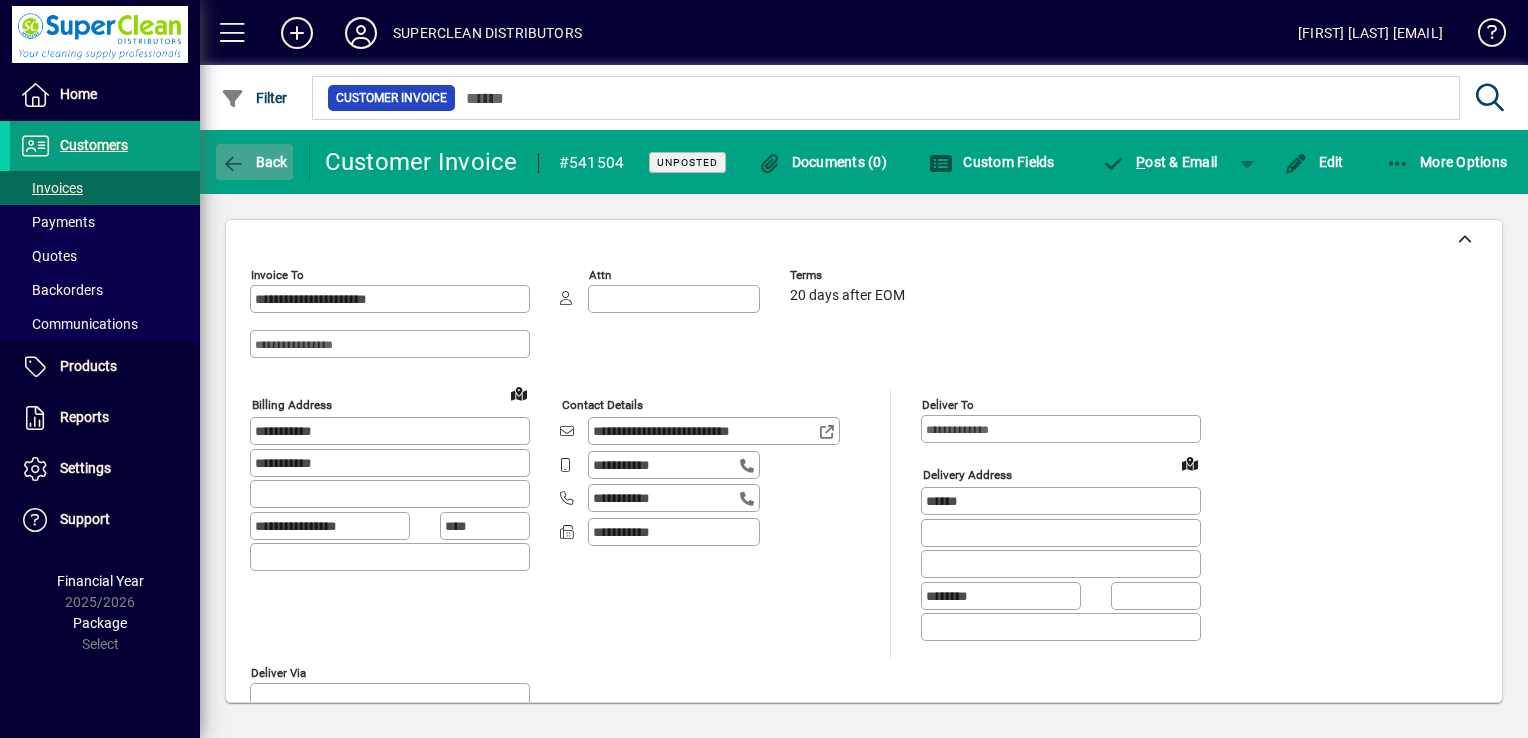 click 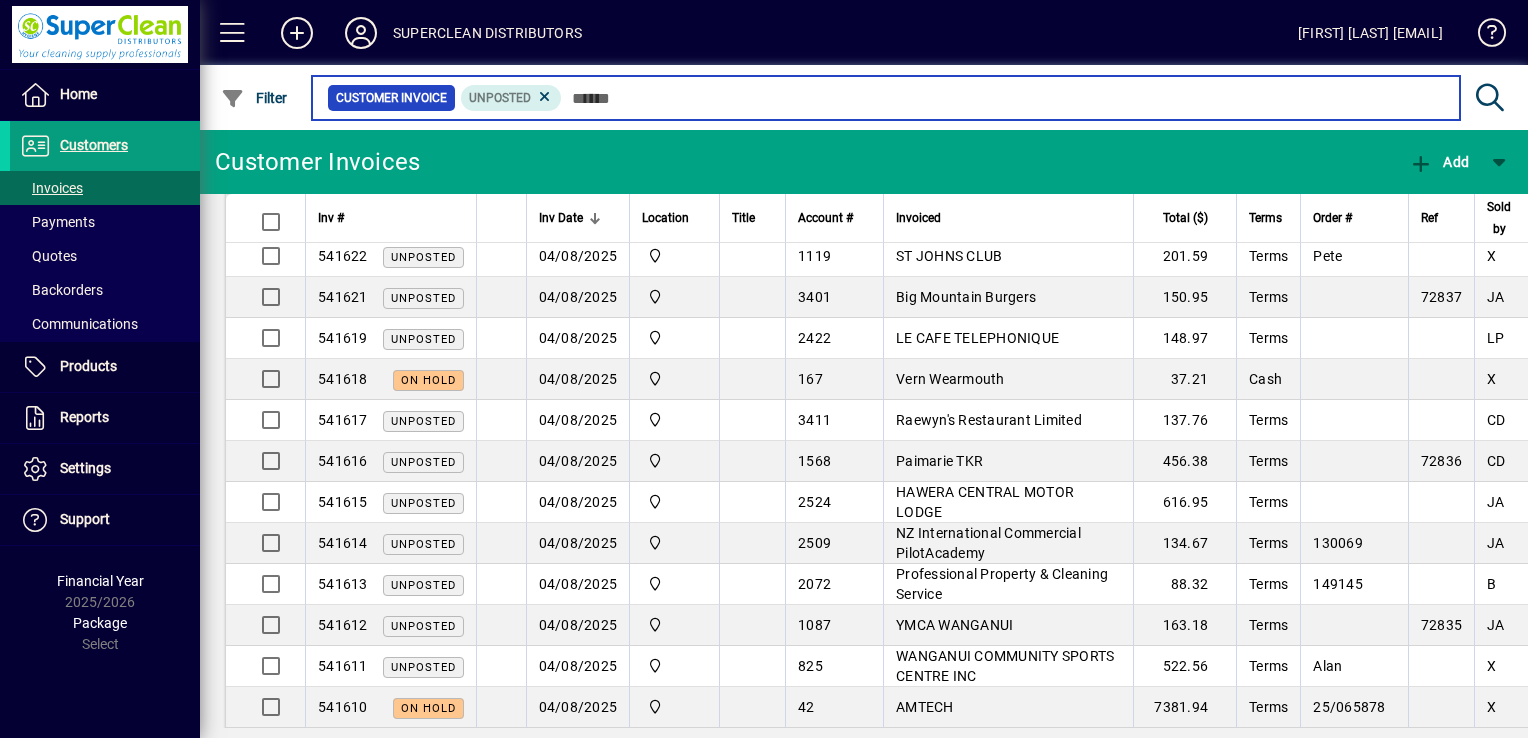 scroll, scrollTop: 198, scrollLeft: 0, axis: vertical 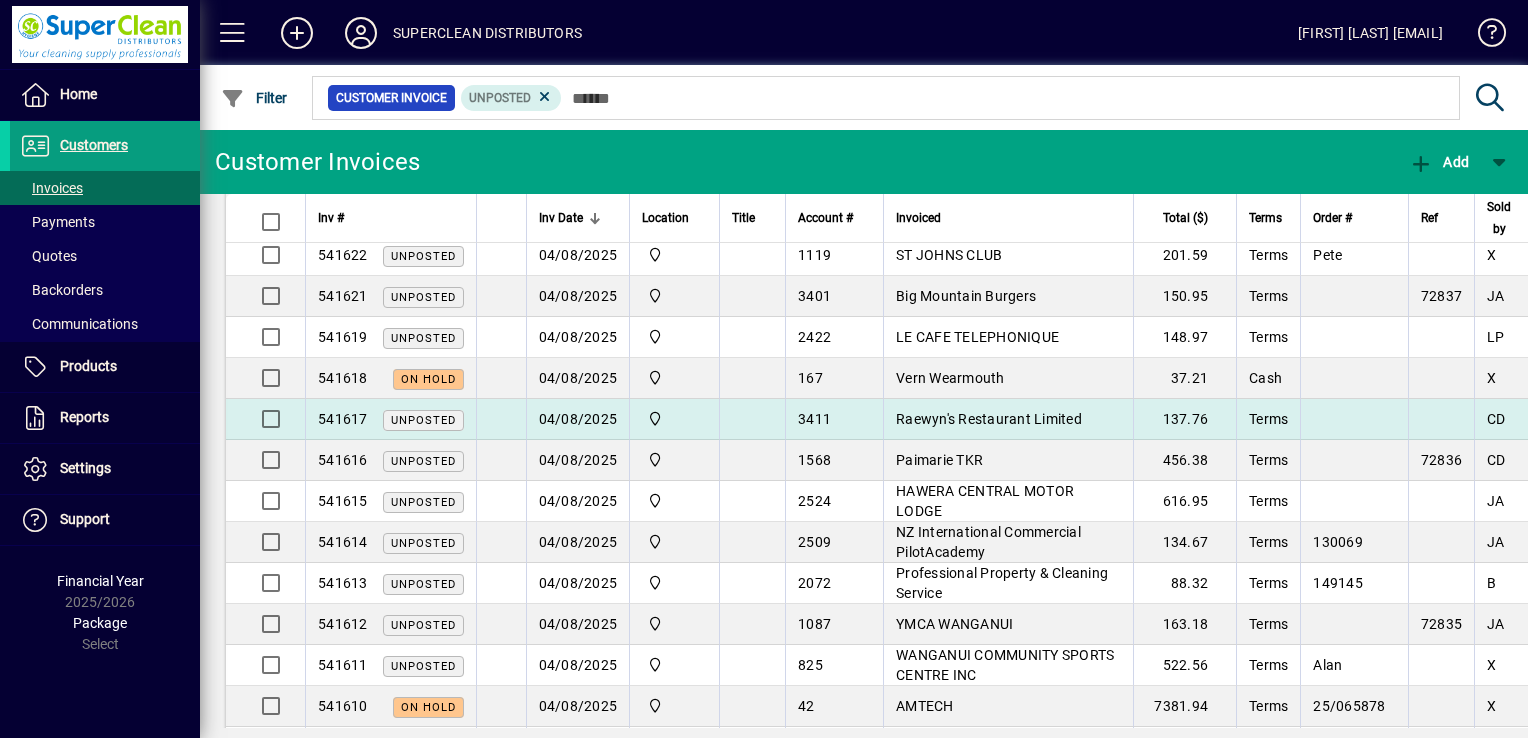 click on "Raewyn's Restaurant Limited" at bounding box center (1008, 419) 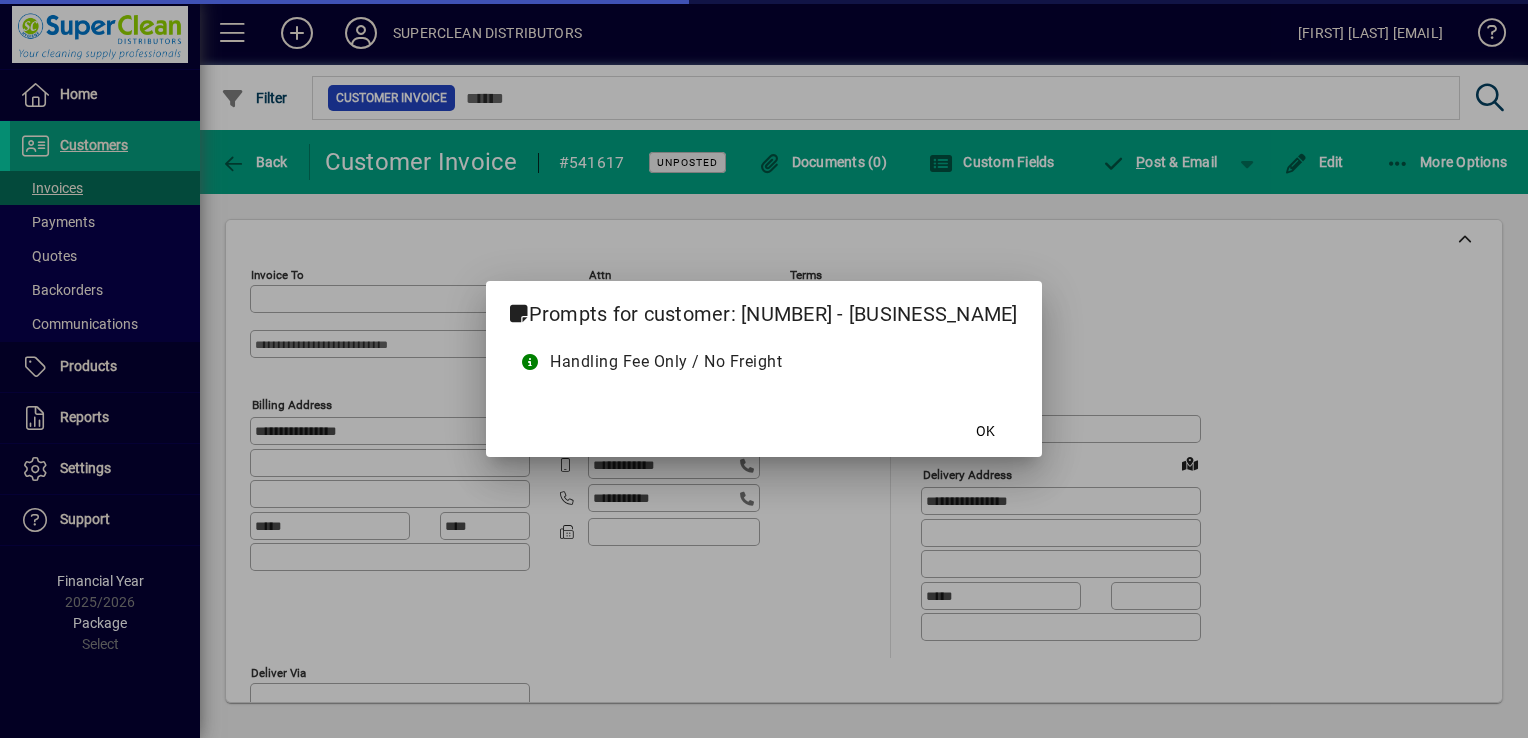 type on "**********" 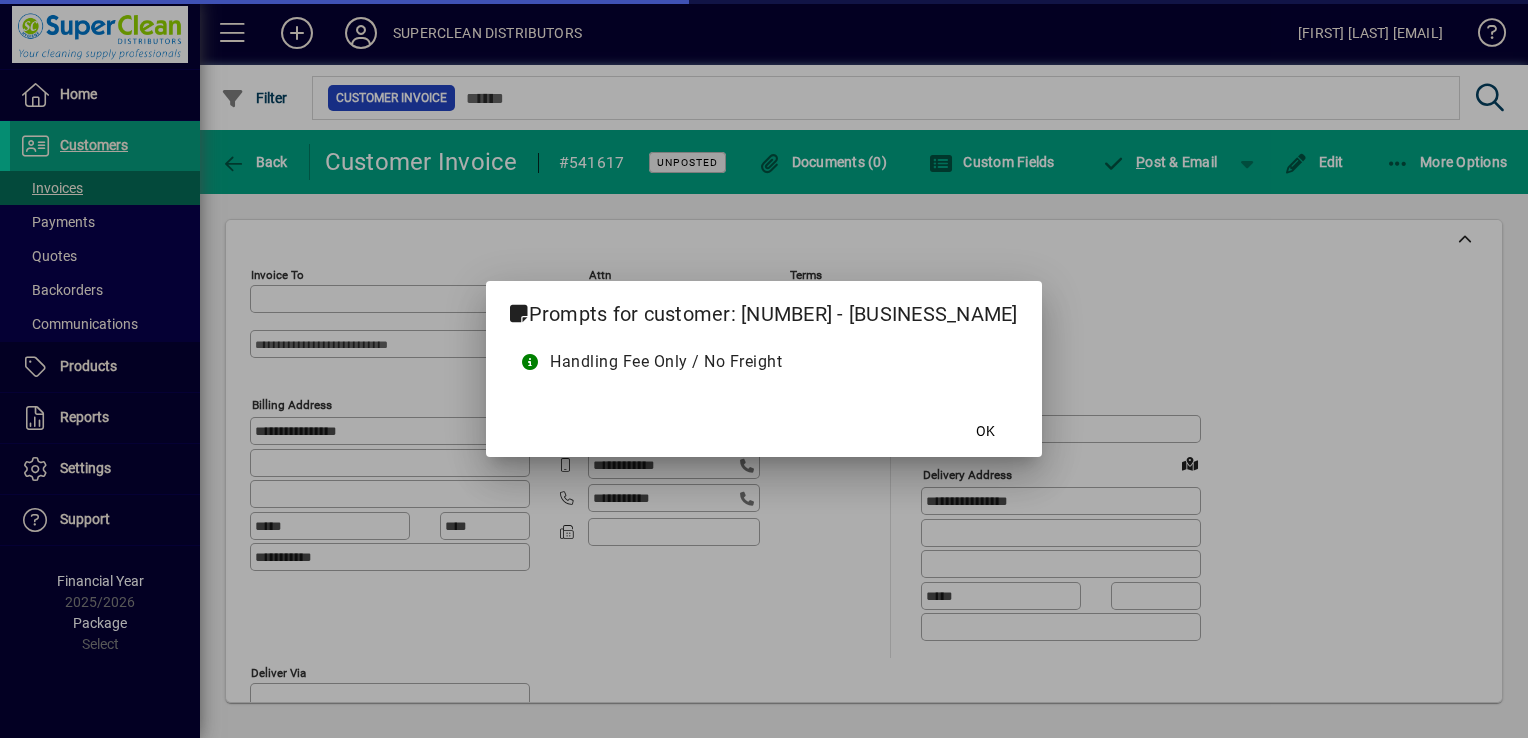 type on "**********" 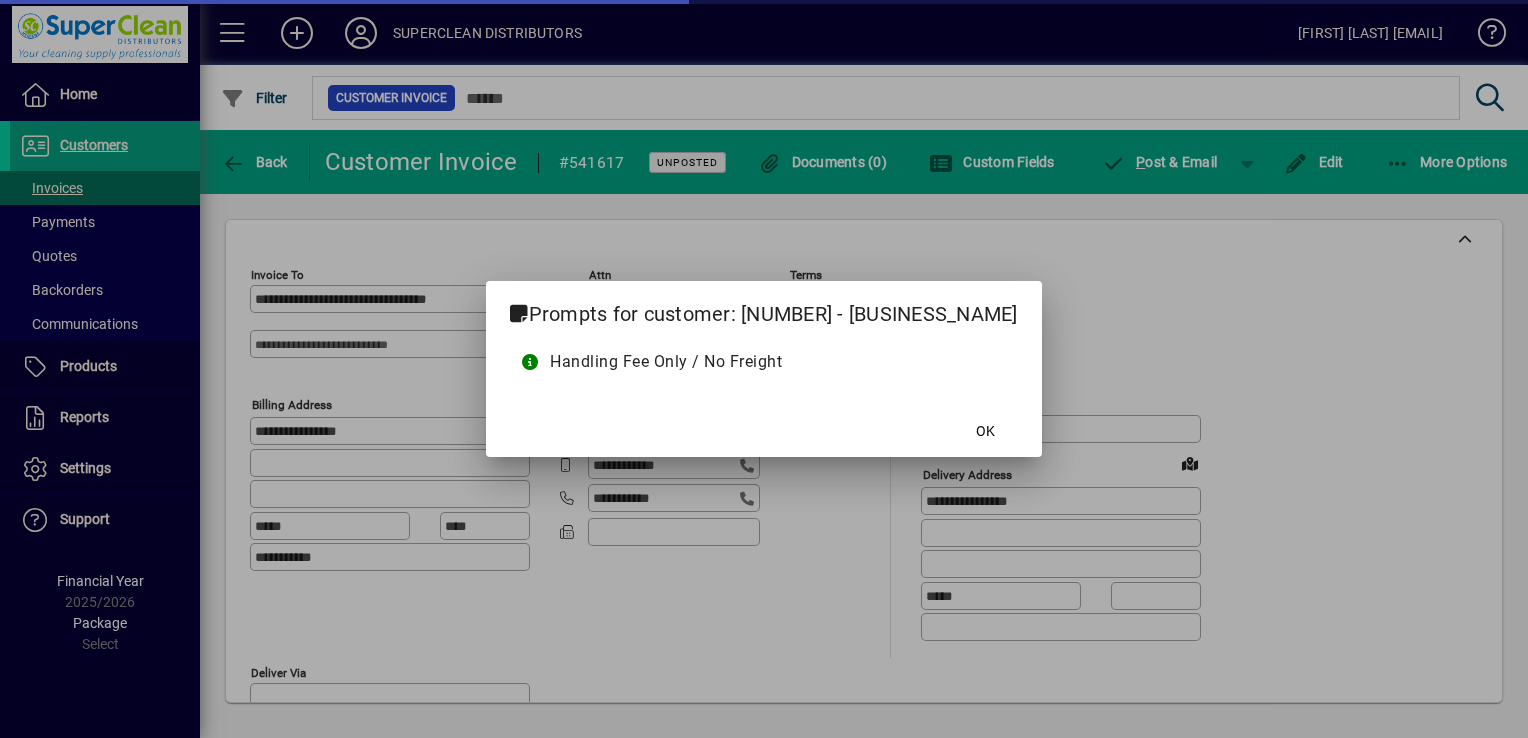 type on "**********" 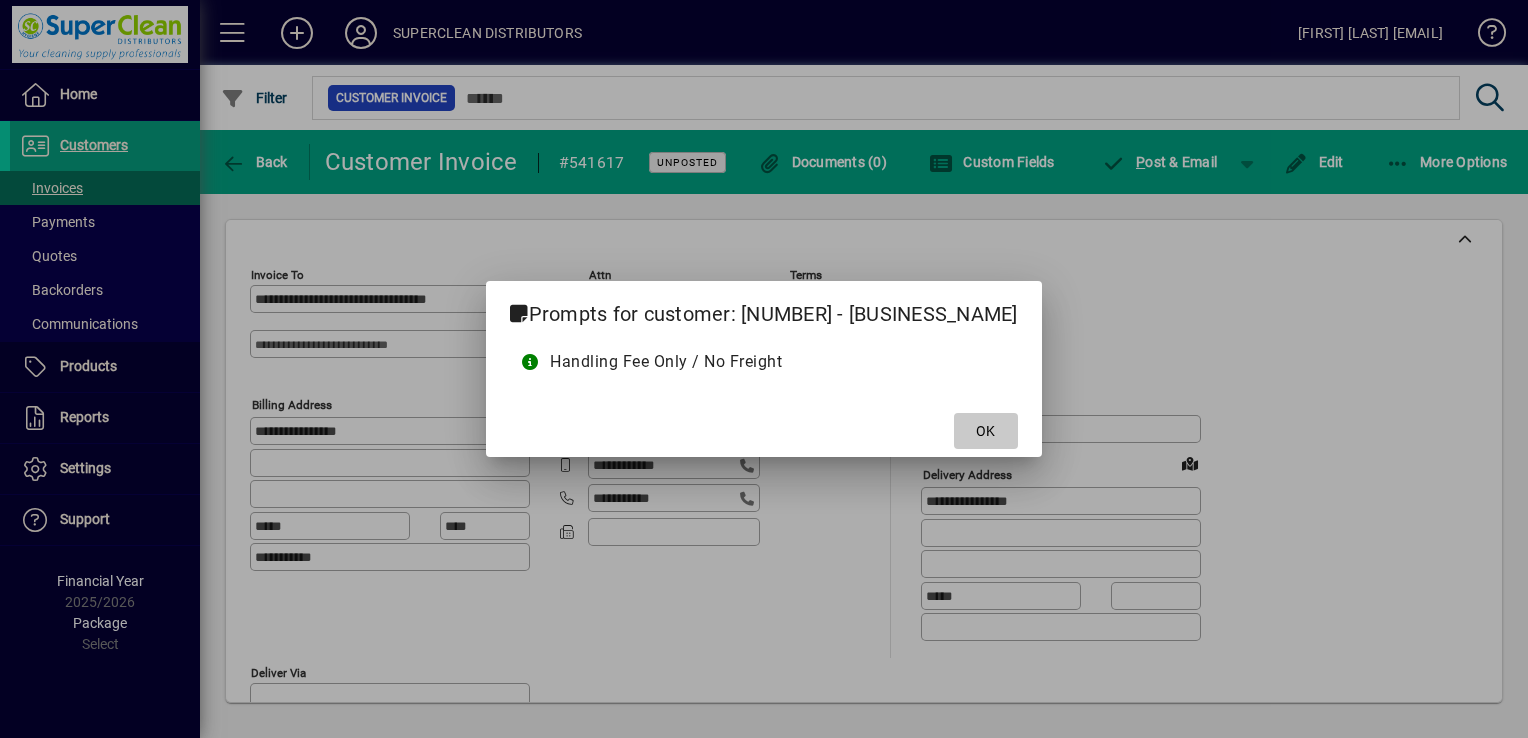 click 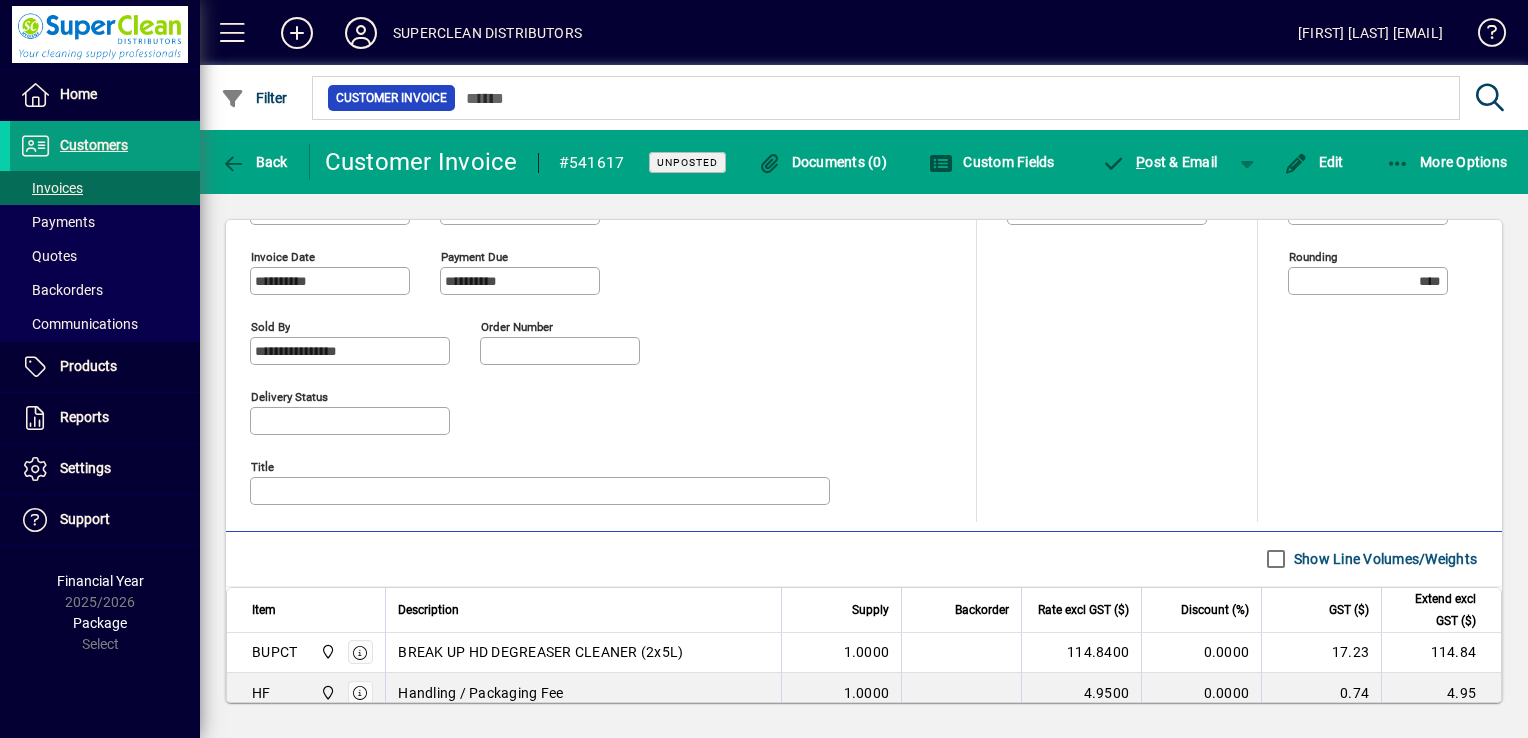 scroll, scrollTop: 935, scrollLeft: 0, axis: vertical 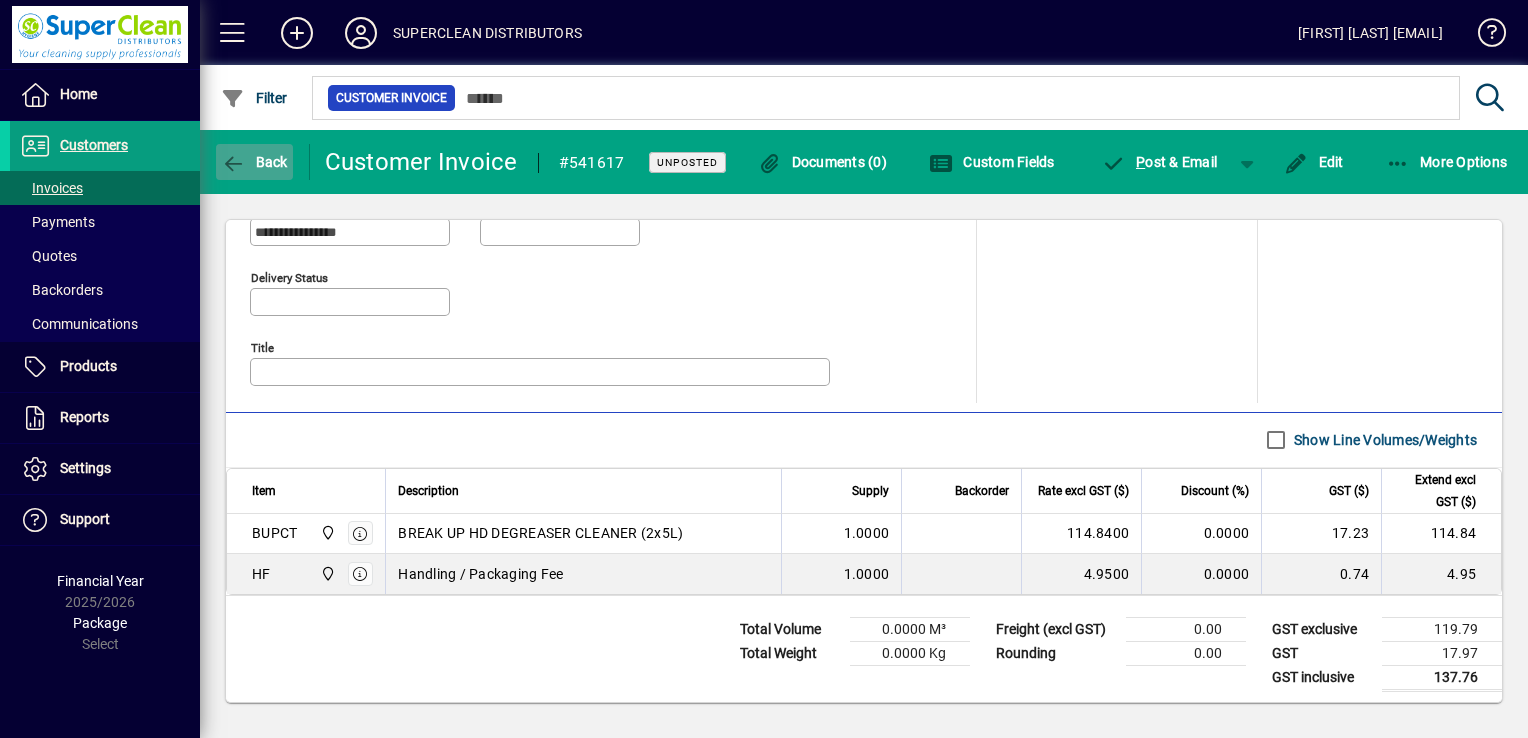 click 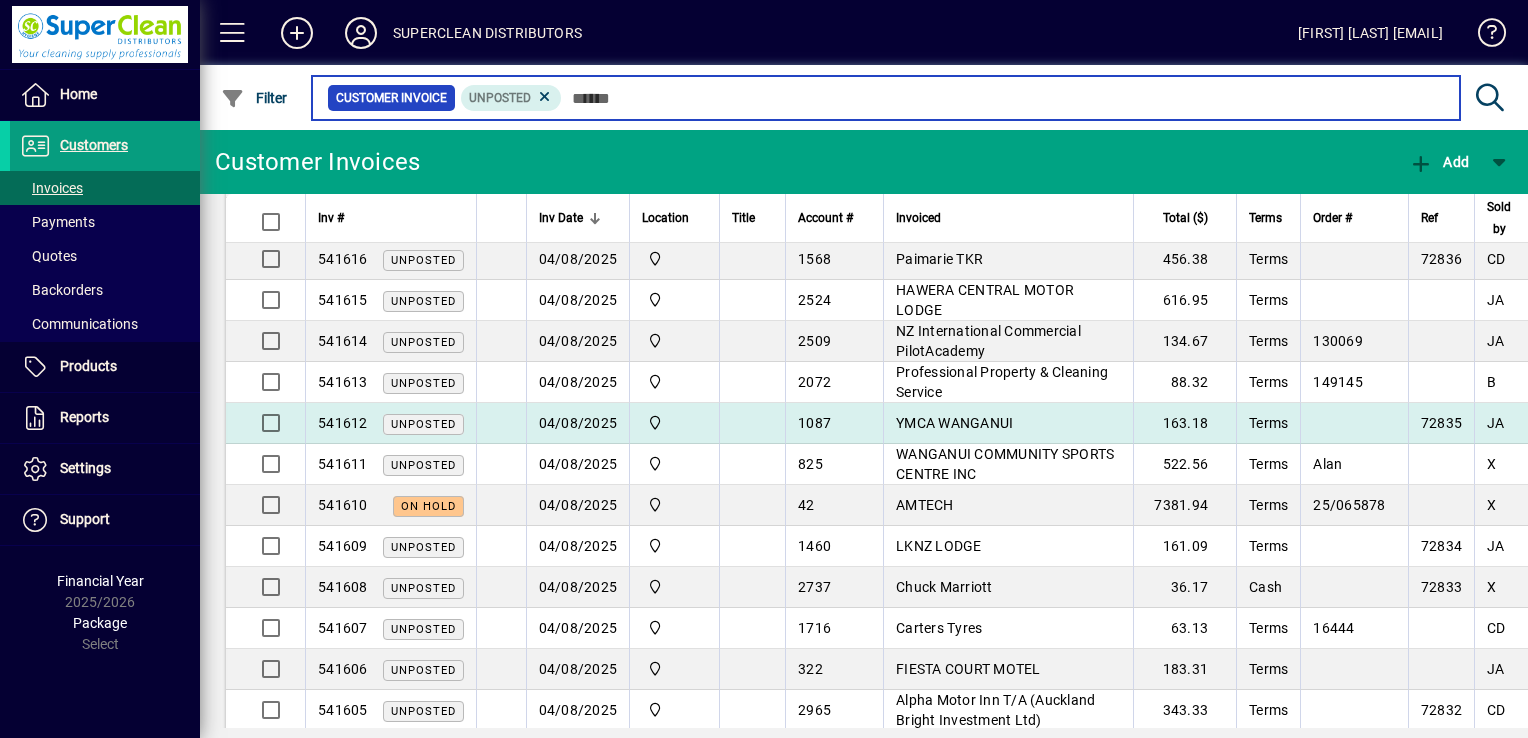 scroll, scrollTop: 400, scrollLeft: 0, axis: vertical 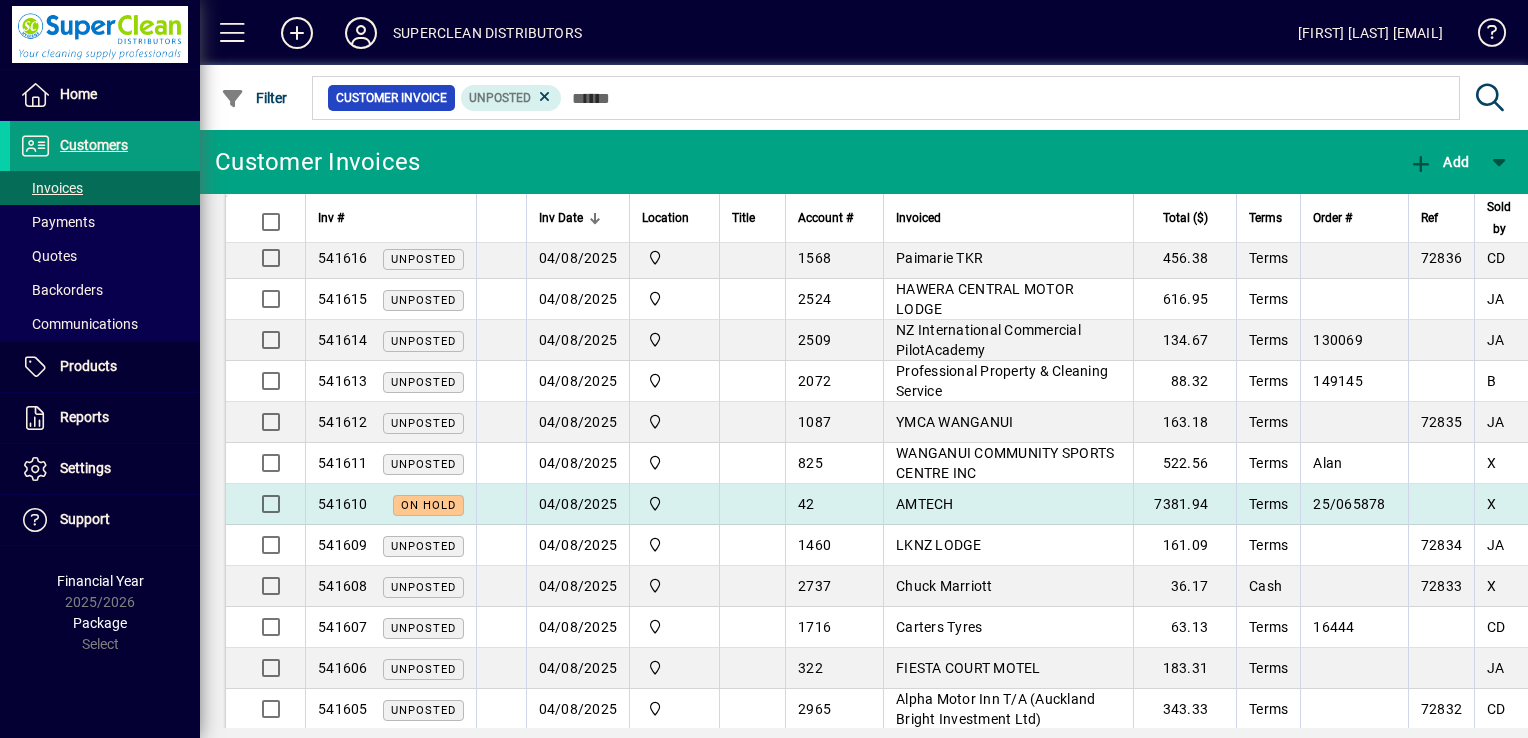 click on "AMTECH" at bounding box center [1008, 504] 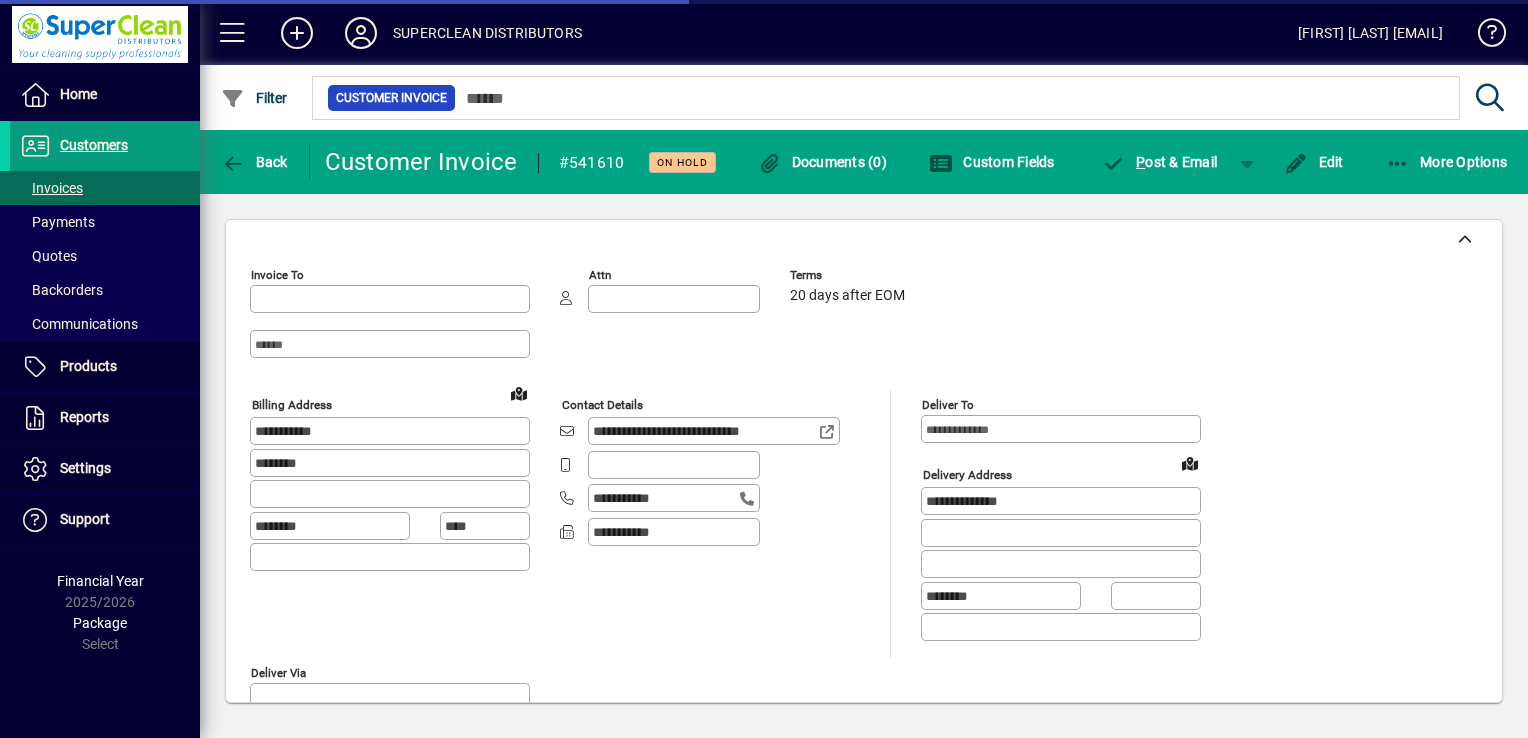 type on "**********" 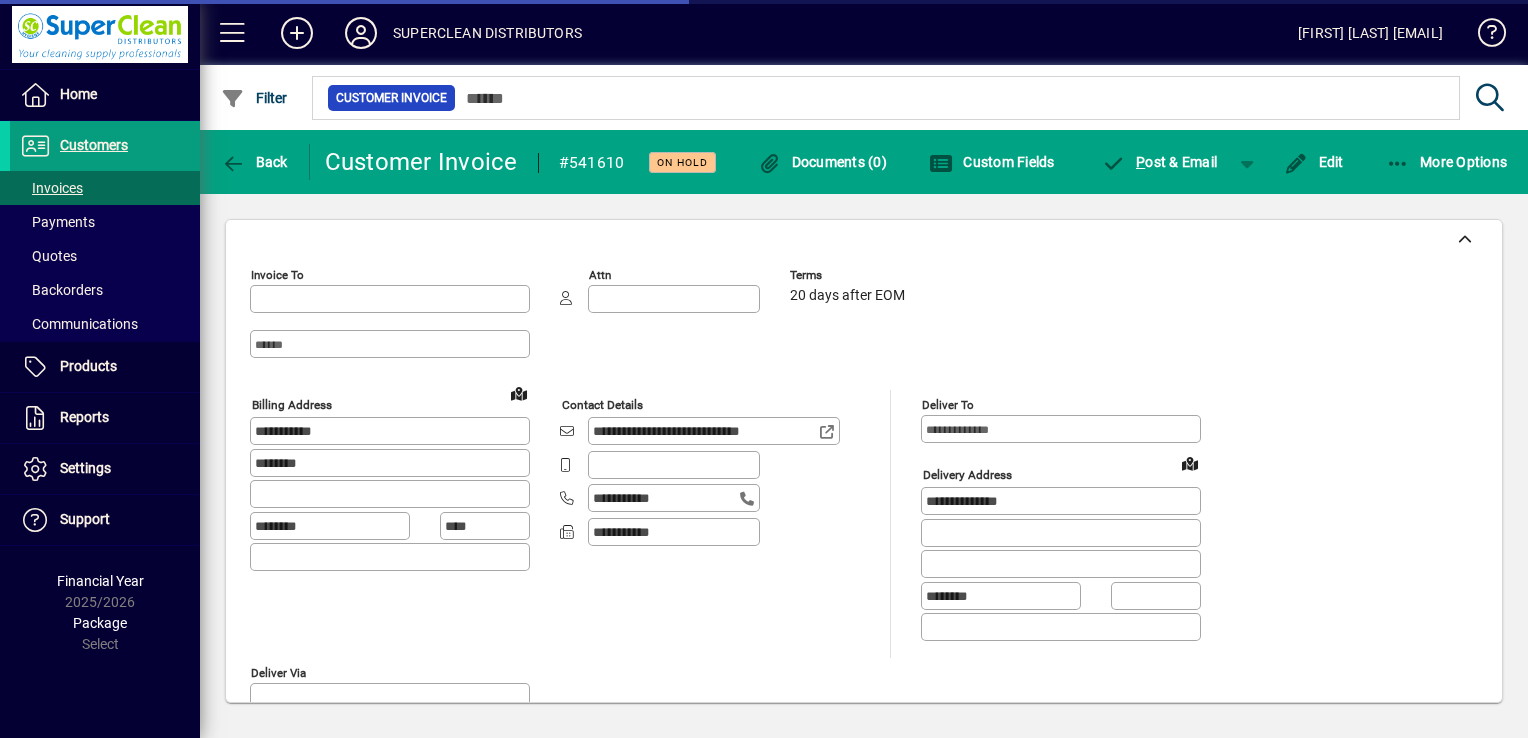 type on "**********" 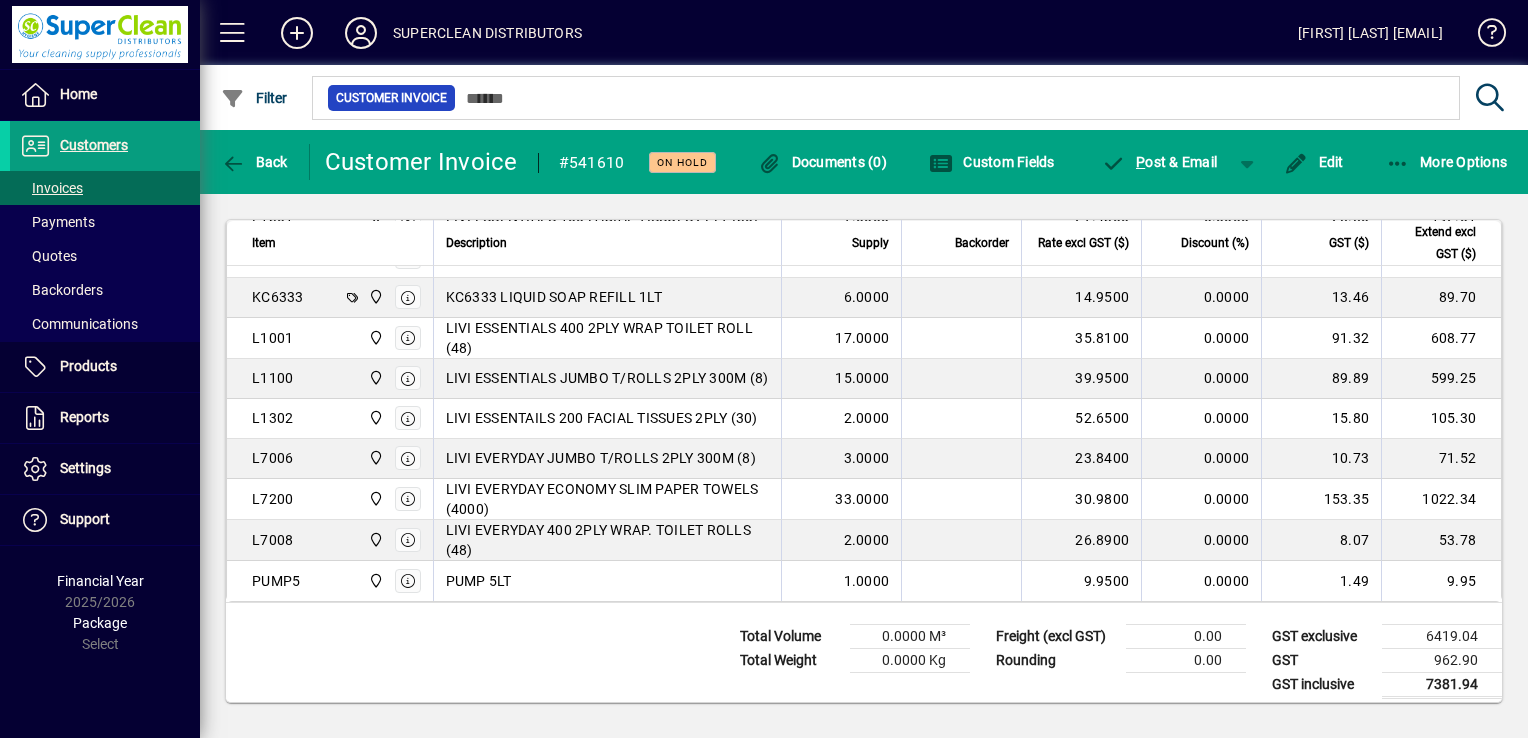 scroll, scrollTop: 1620, scrollLeft: 0, axis: vertical 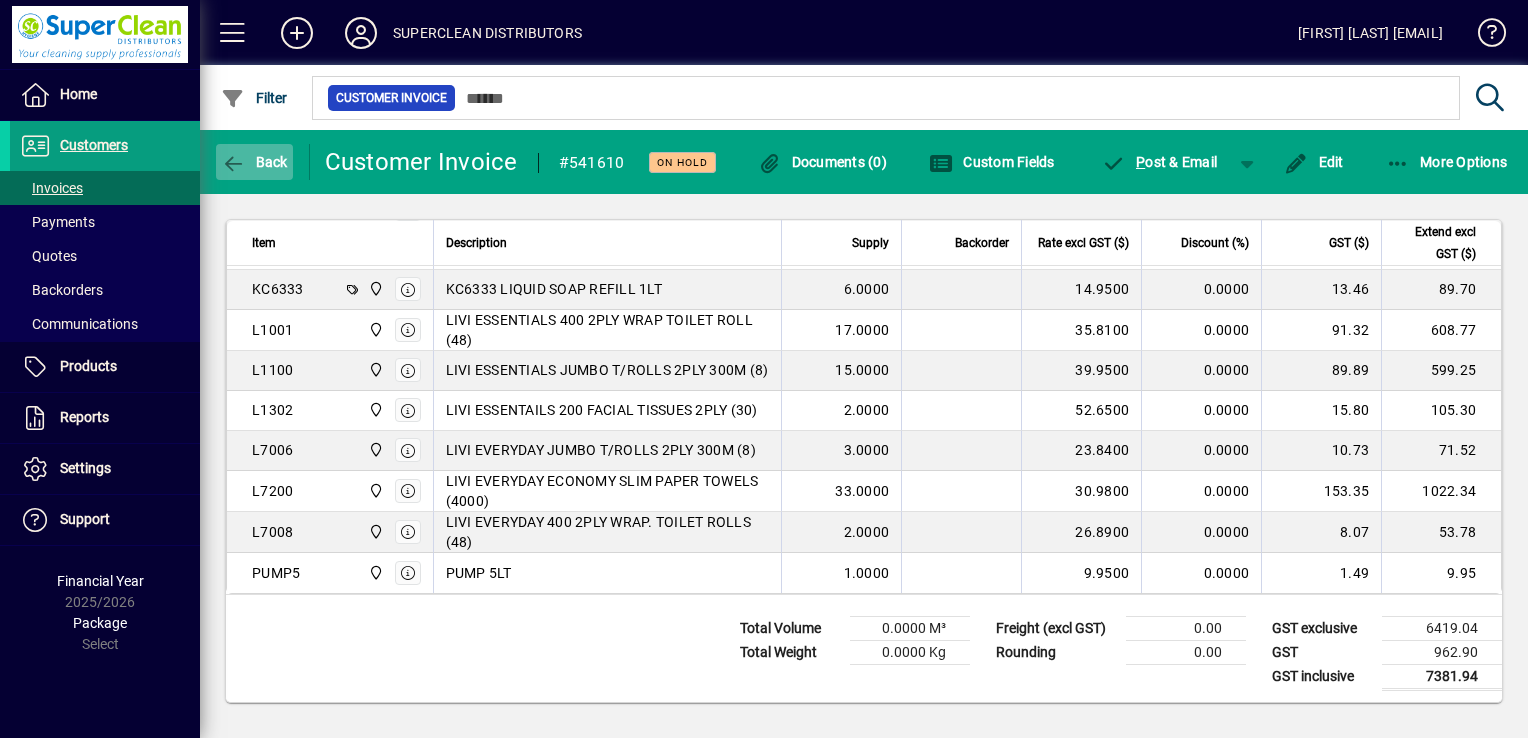 click 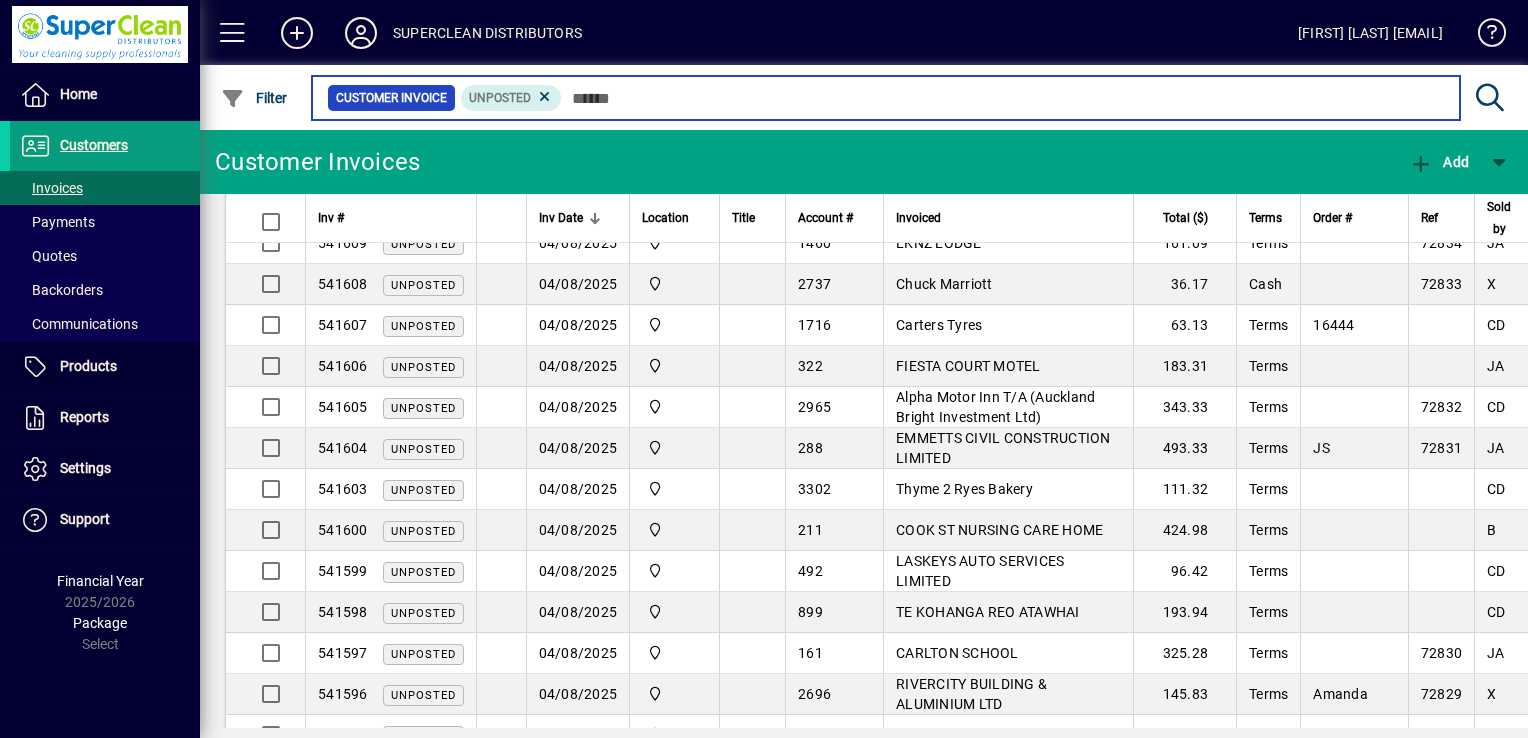 scroll, scrollTop: 701, scrollLeft: 0, axis: vertical 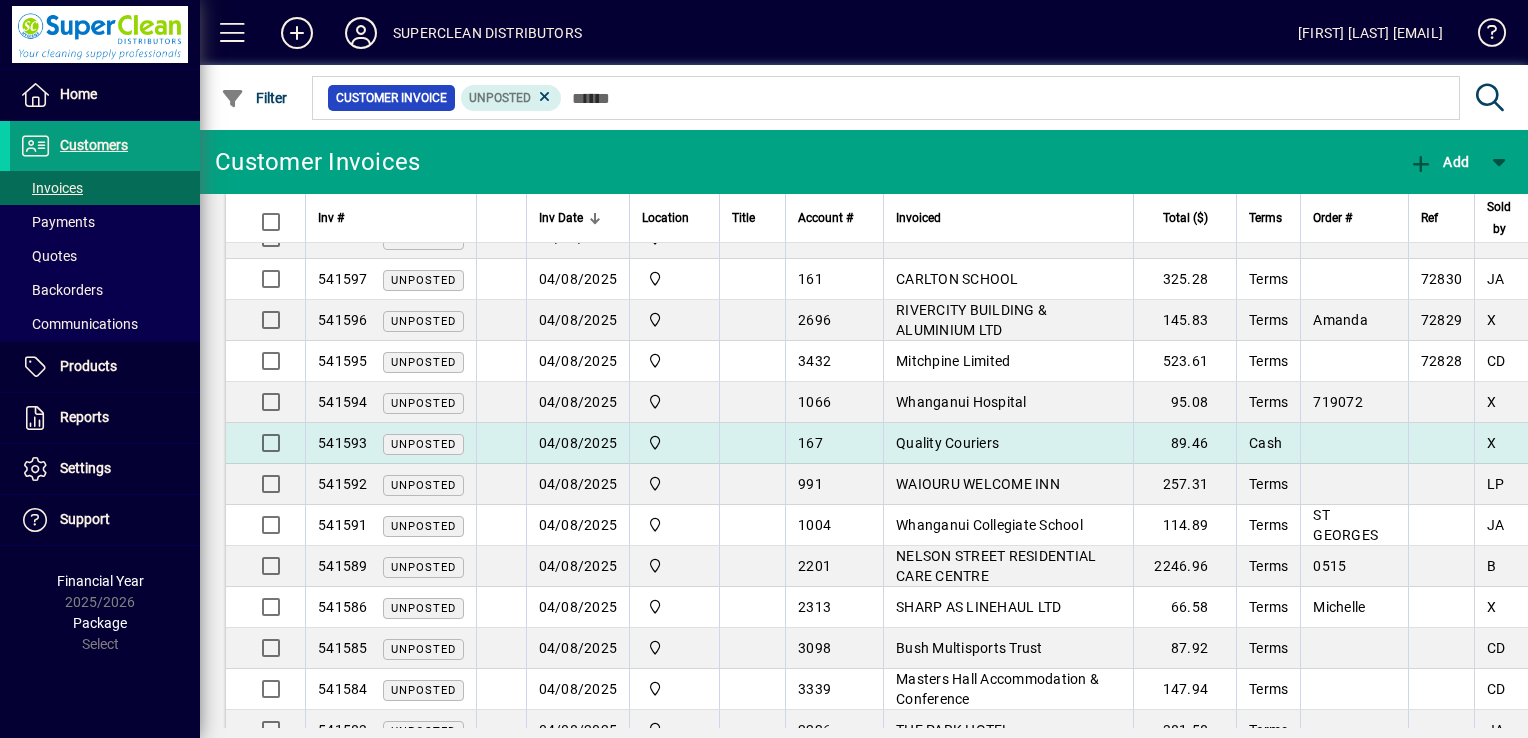 click on "Quality Couriers" at bounding box center [1008, 443] 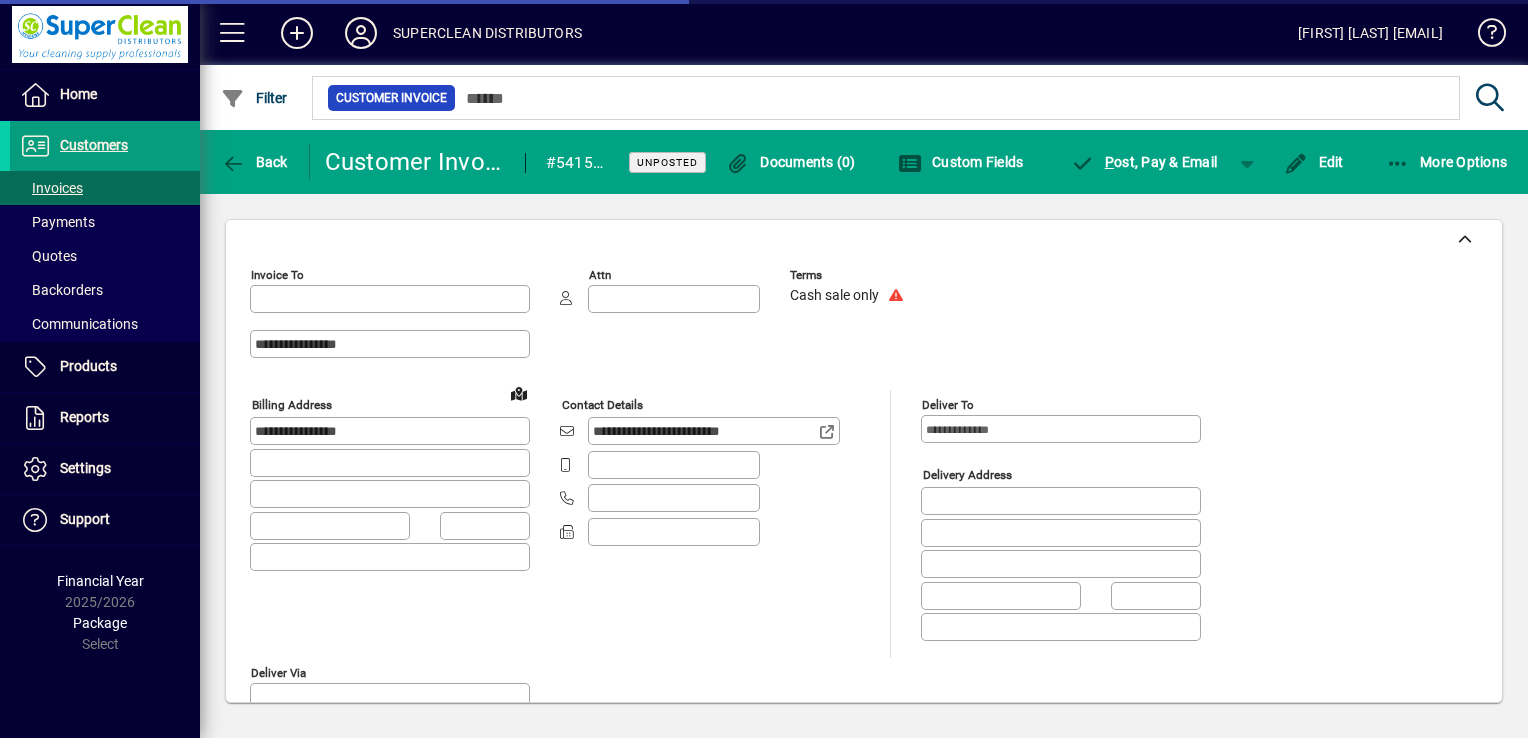 type on "**********" 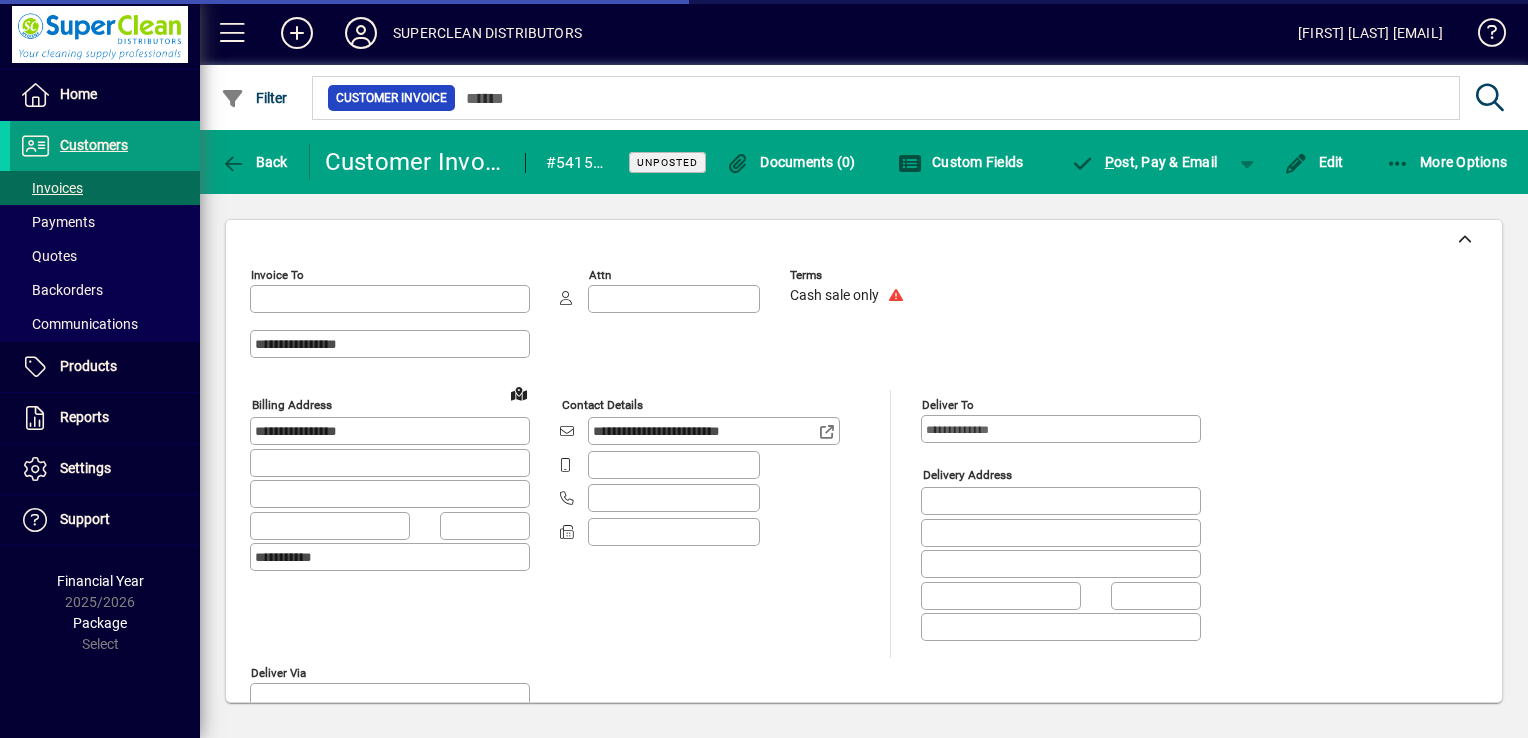 type on "******" 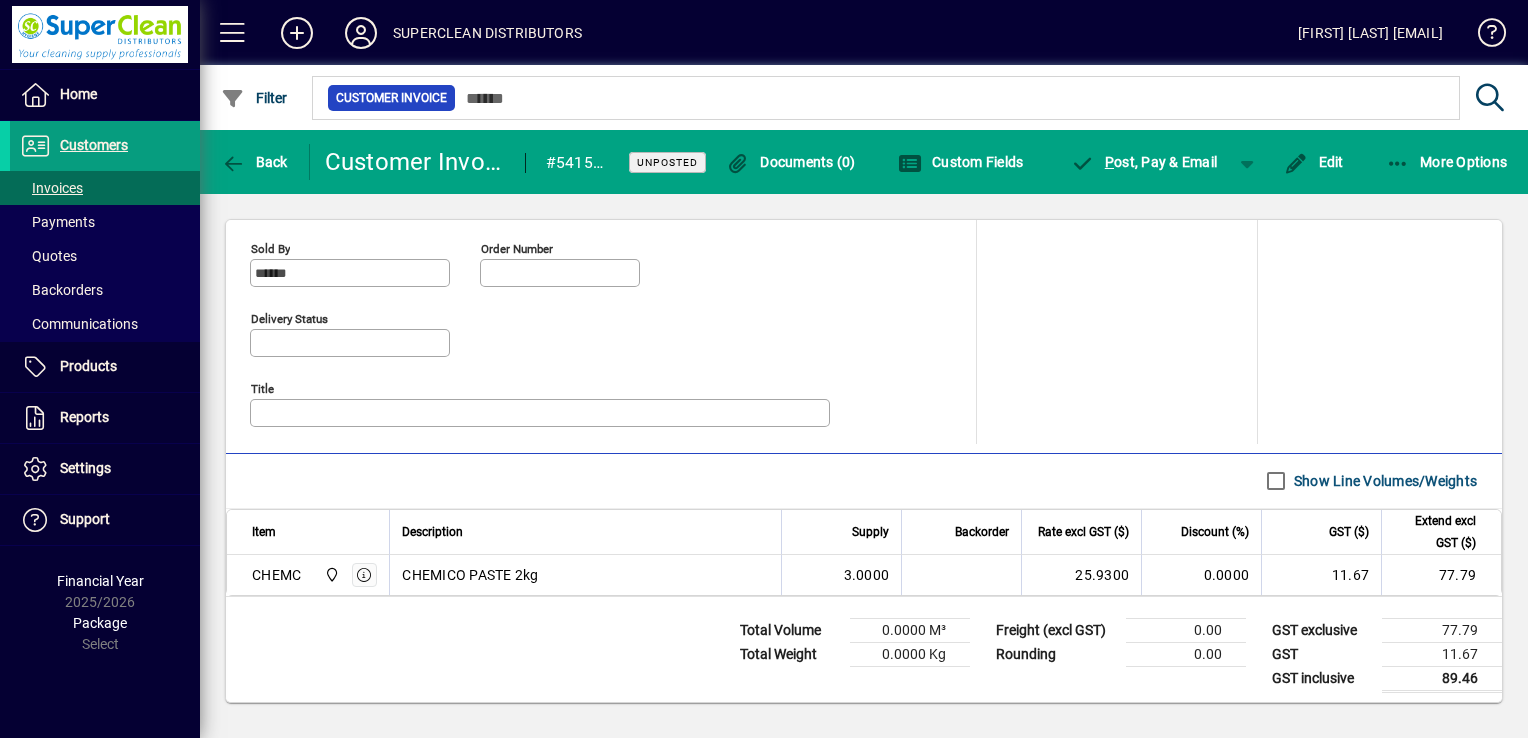 scroll, scrollTop: 895, scrollLeft: 0, axis: vertical 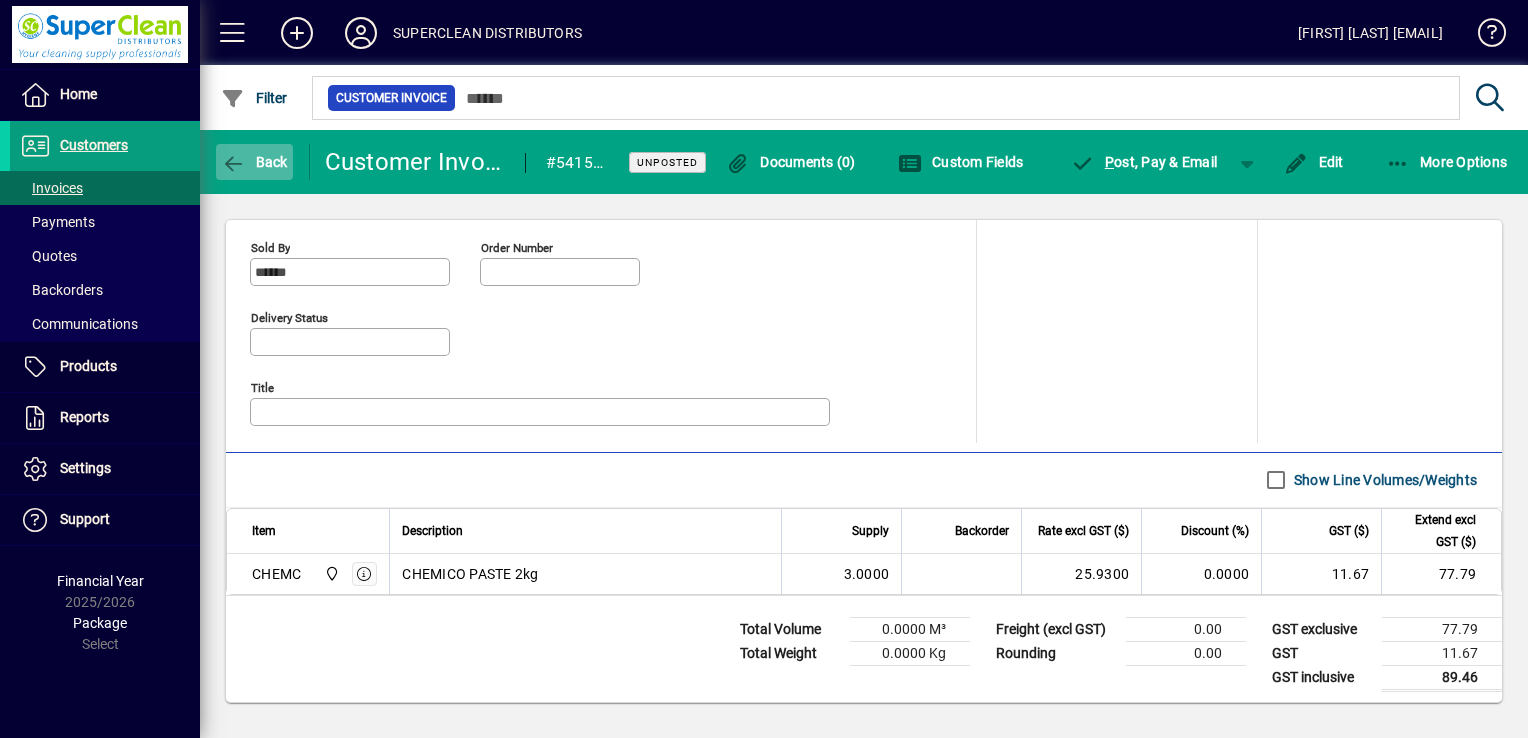 click 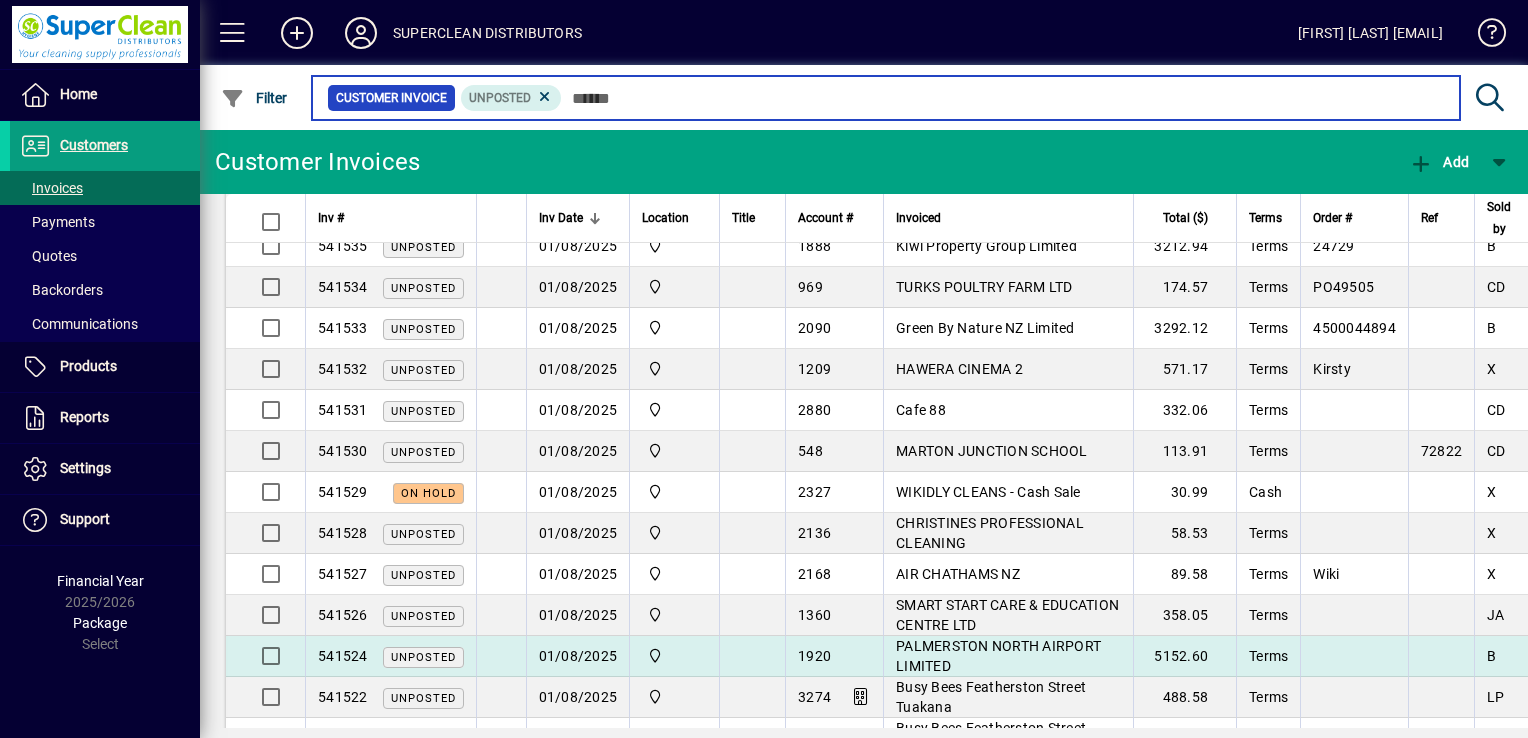 scroll, scrollTop: 3424, scrollLeft: 0, axis: vertical 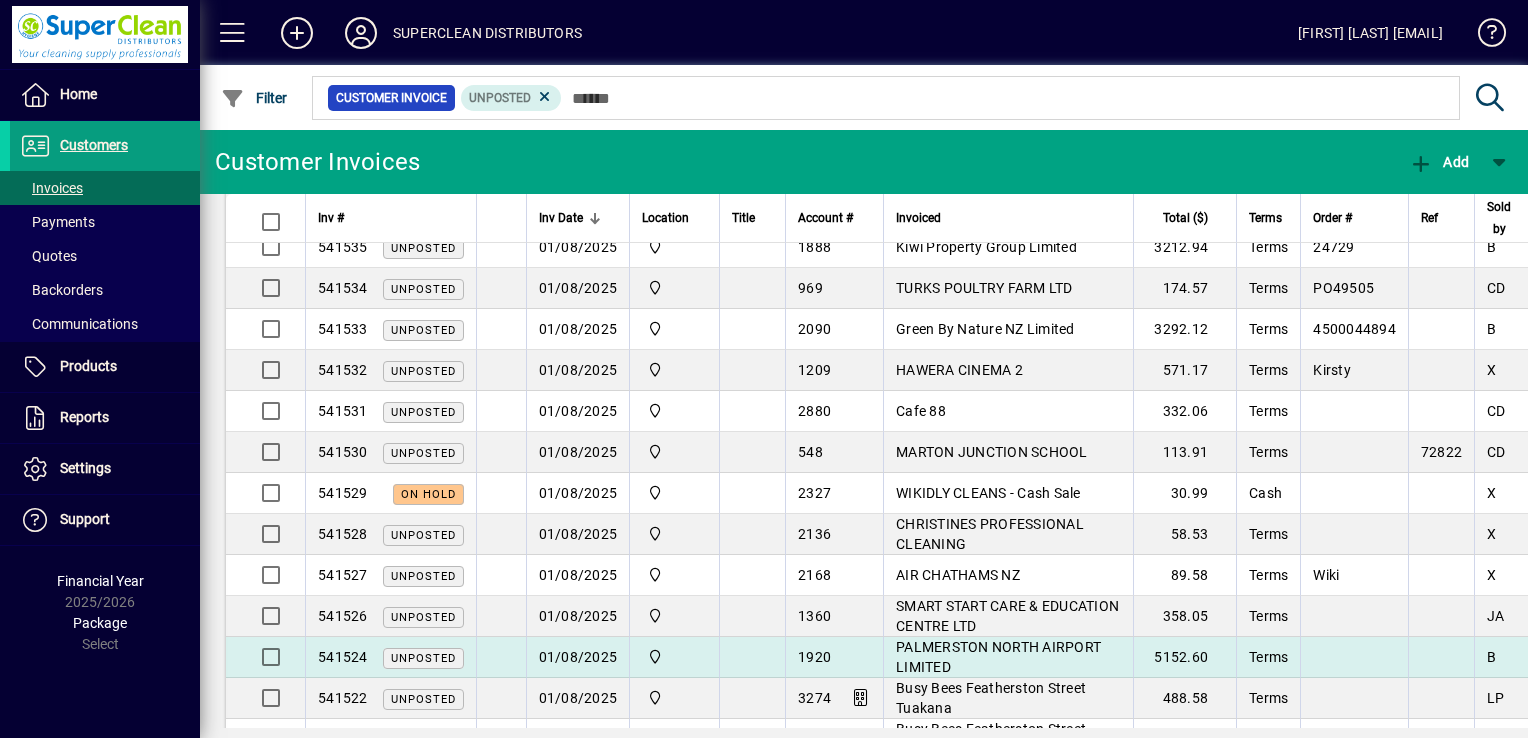click on "PALMERSTON NORTH AIRPORT LIMITED" at bounding box center [998, 657] 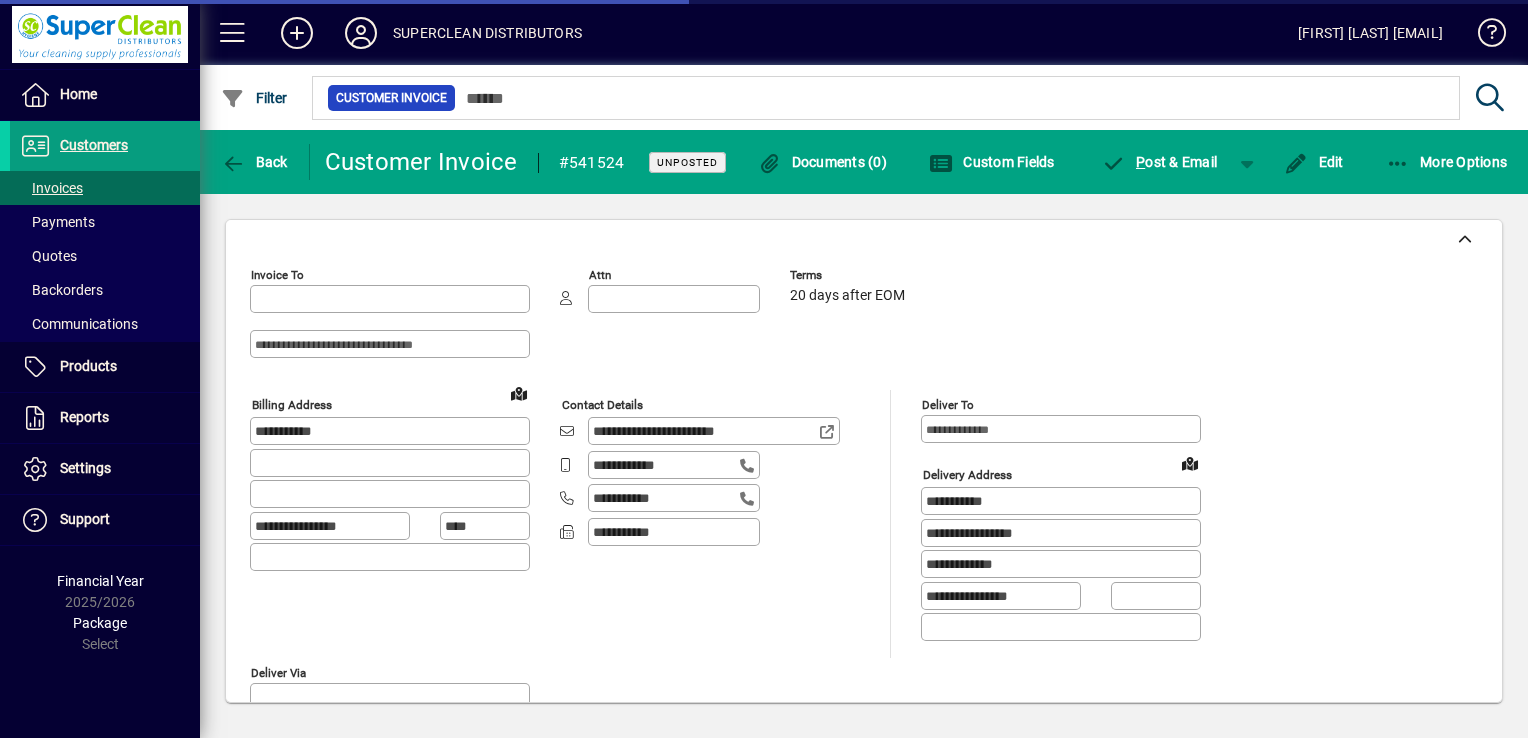 type on "**********" 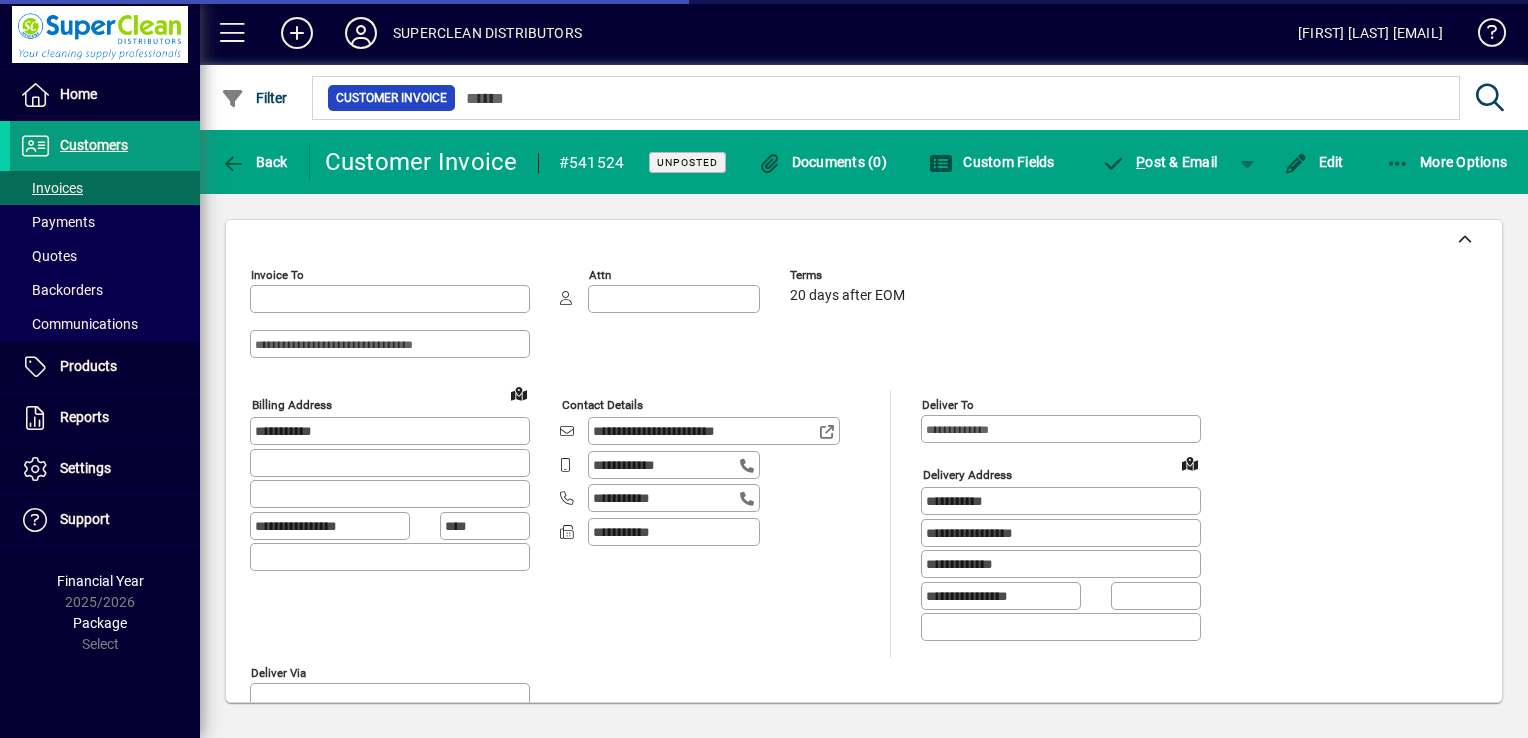type on "**********" 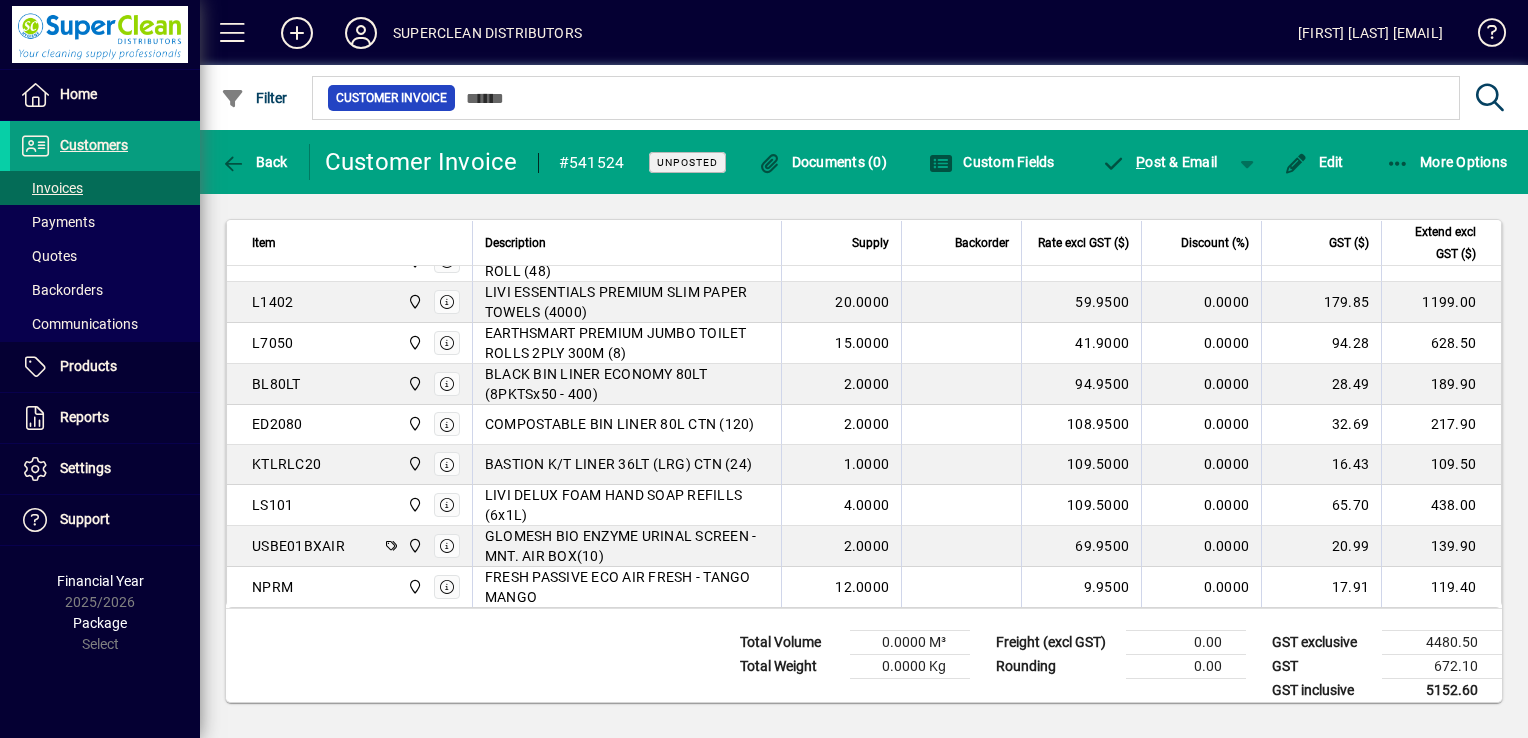 scroll, scrollTop: 1220, scrollLeft: 0, axis: vertical 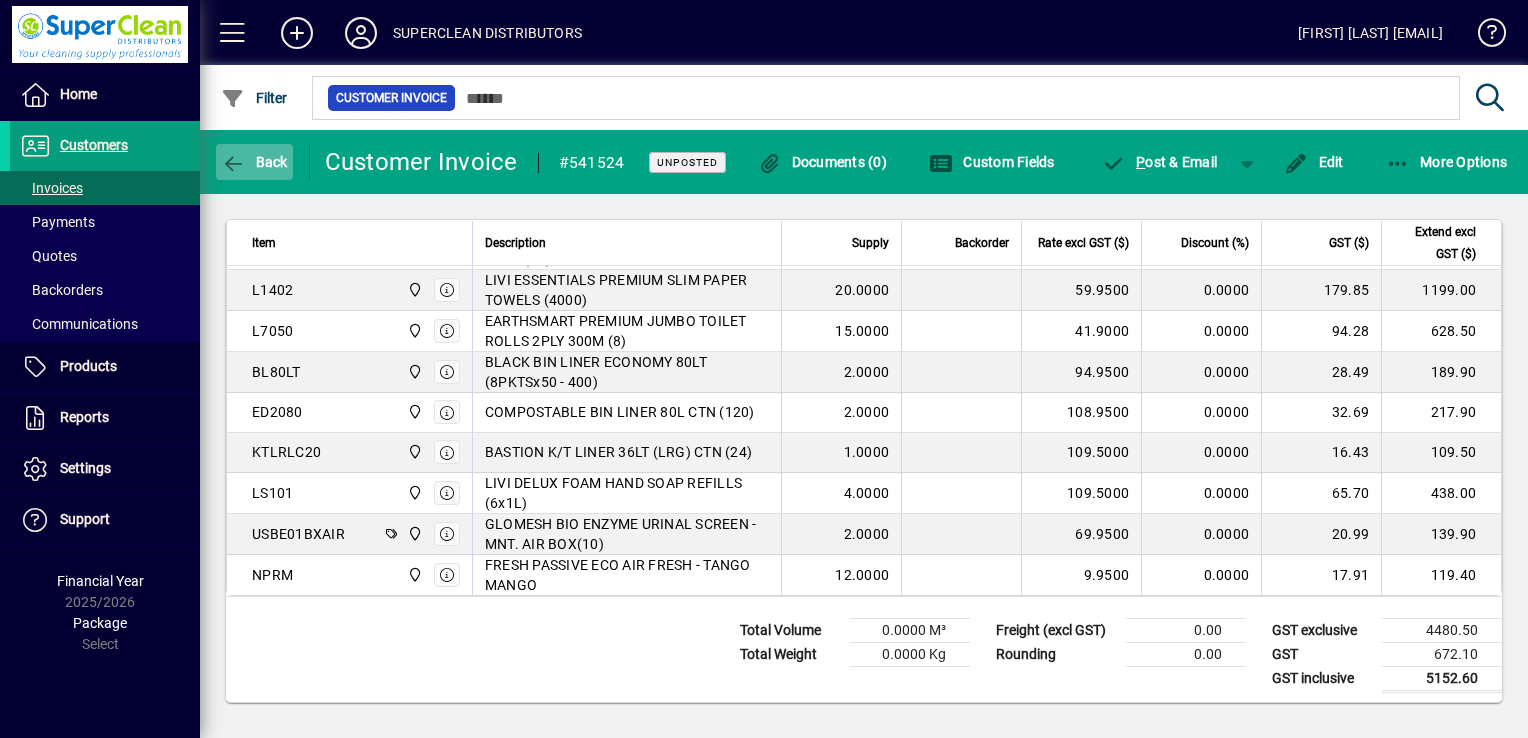 click on "Back" 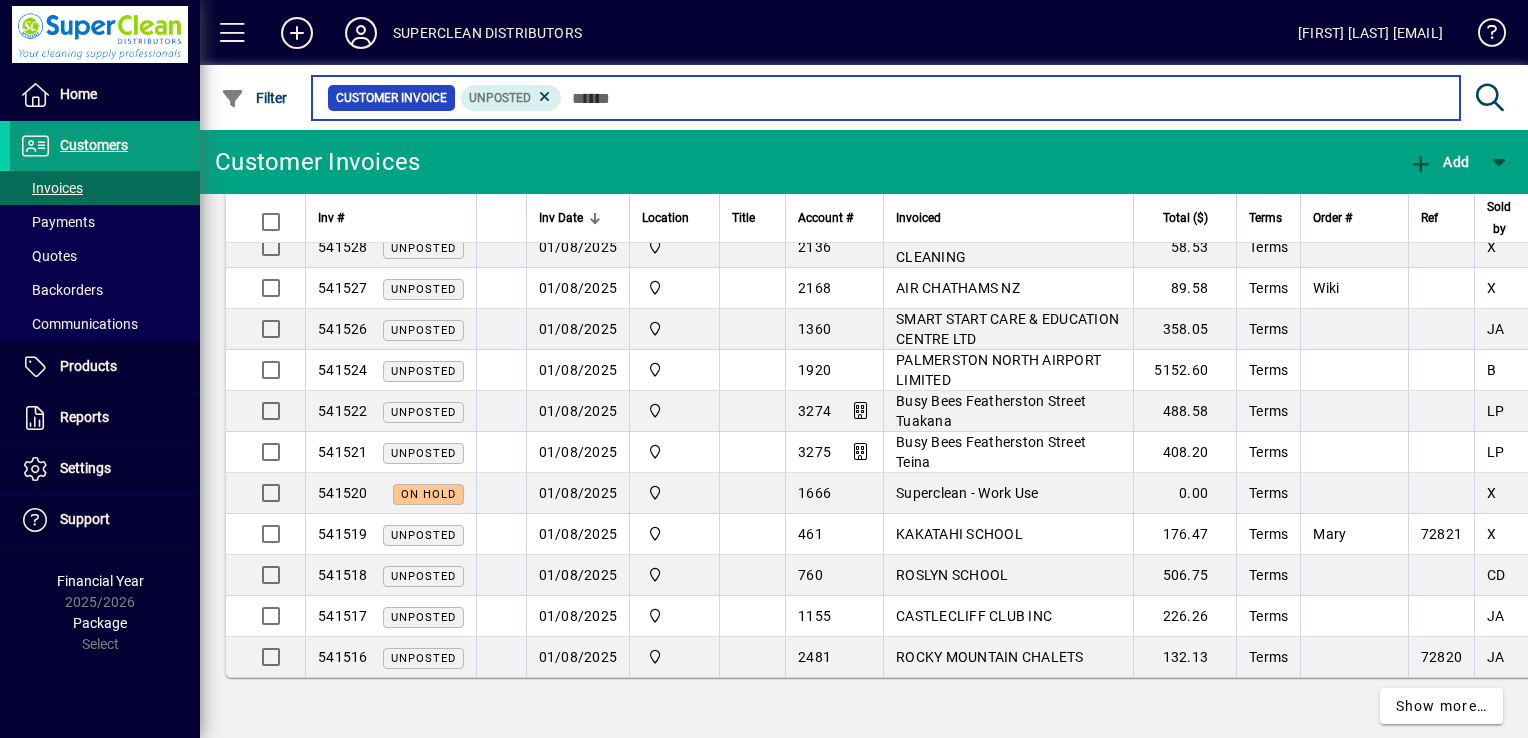 scroll, scrollTop: 3720, scrollLeft: 0, axis: vertical 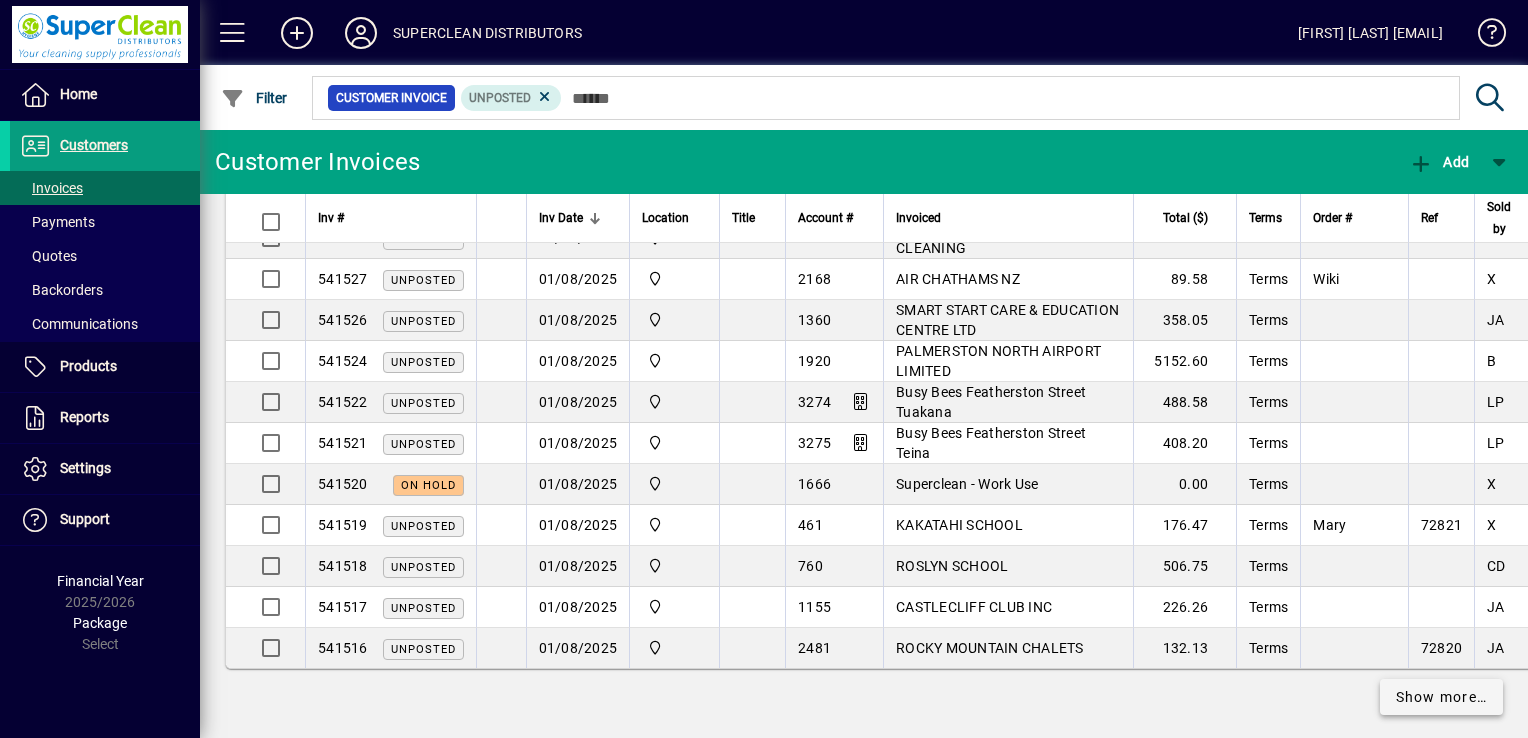click on "Show more…" 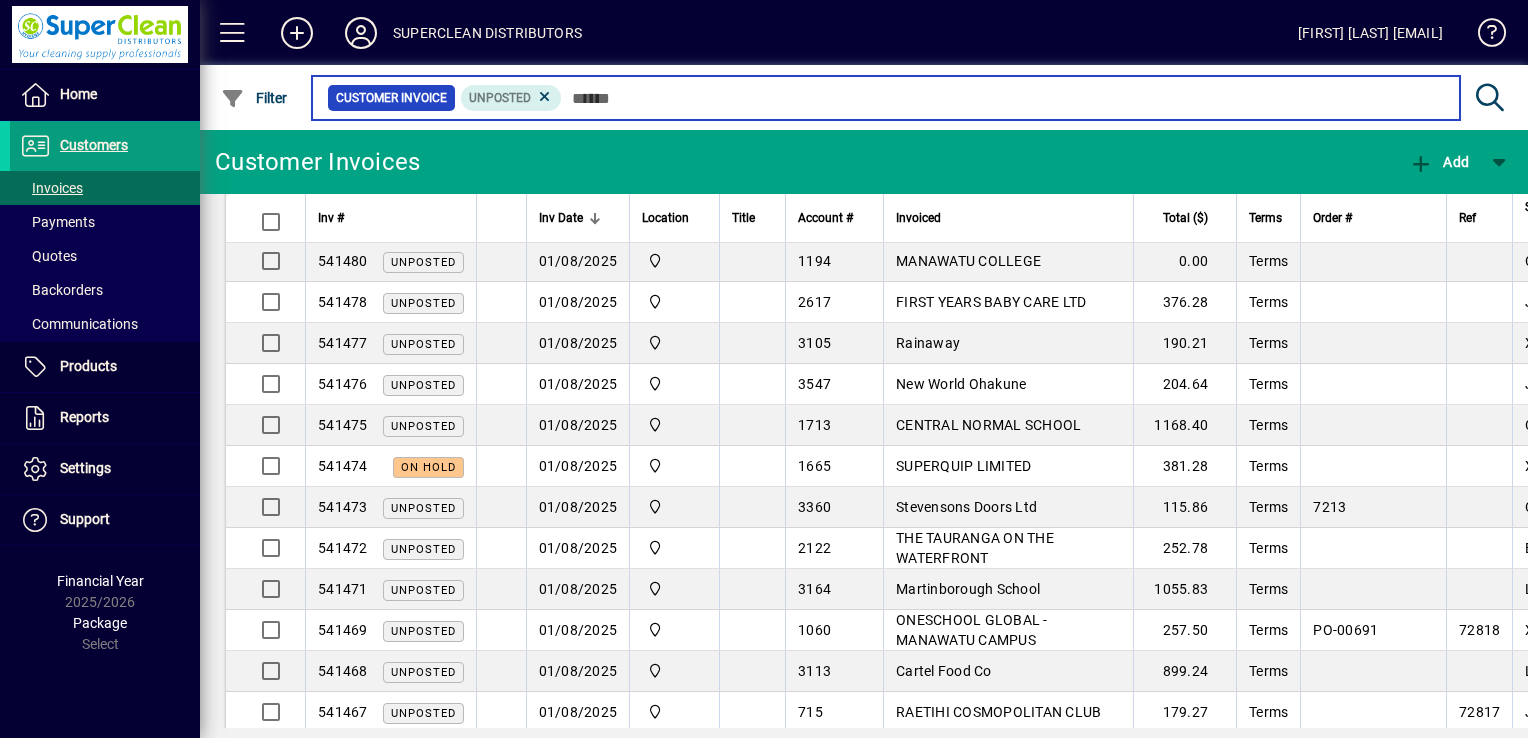 scroll, scrollTop: 5338, scrollLeft: 0, axis: vertical 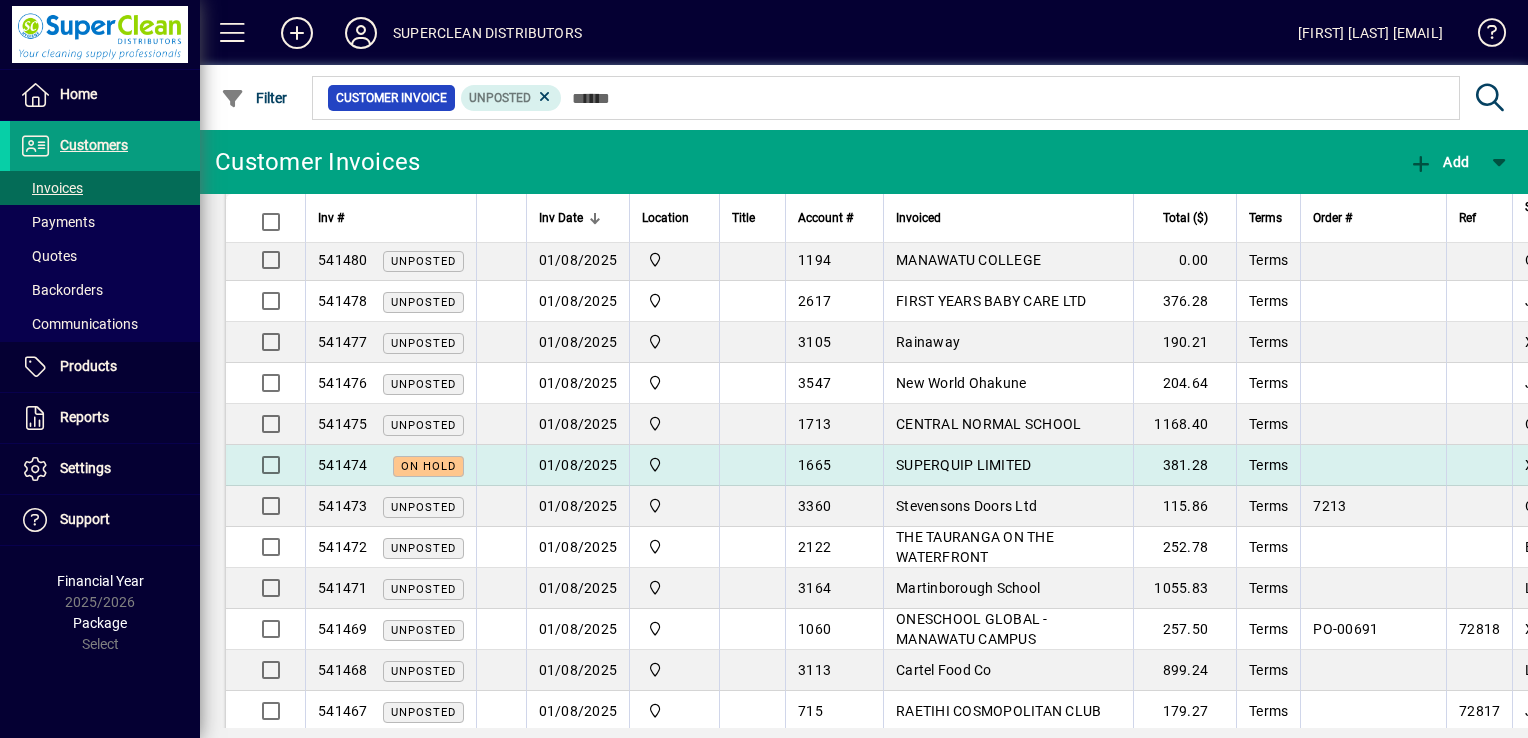 click at bounding box center [752, 465] 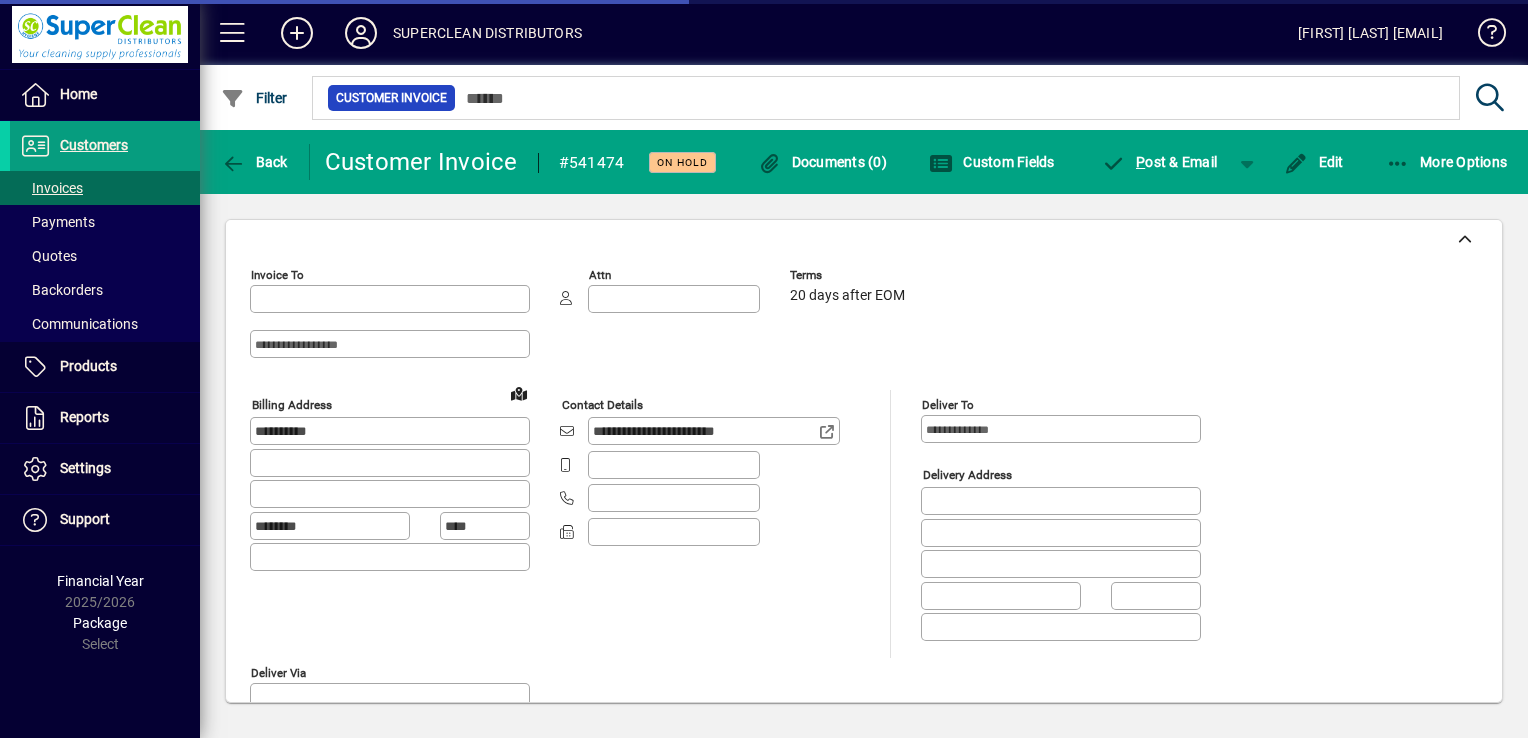 type on "******" 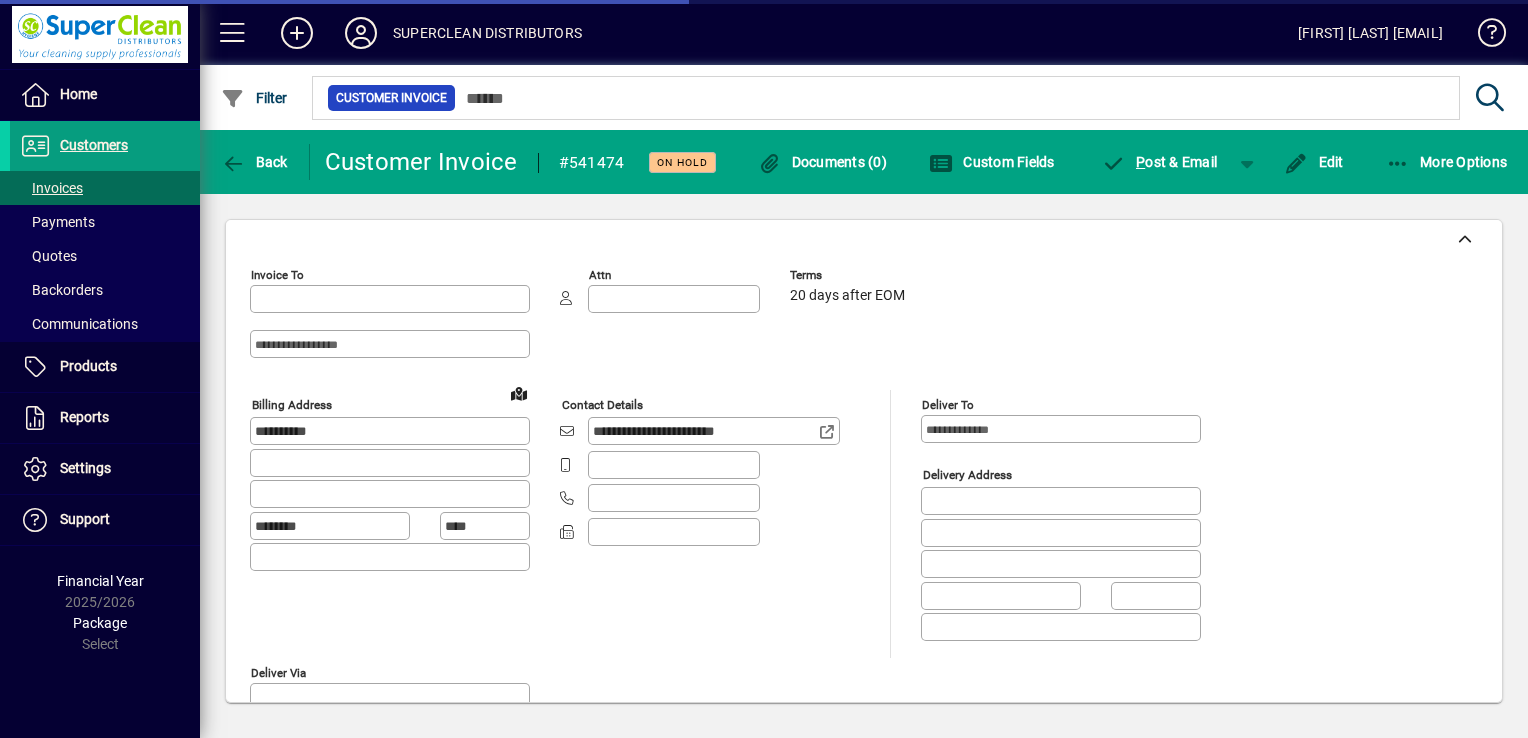 type on "**********" 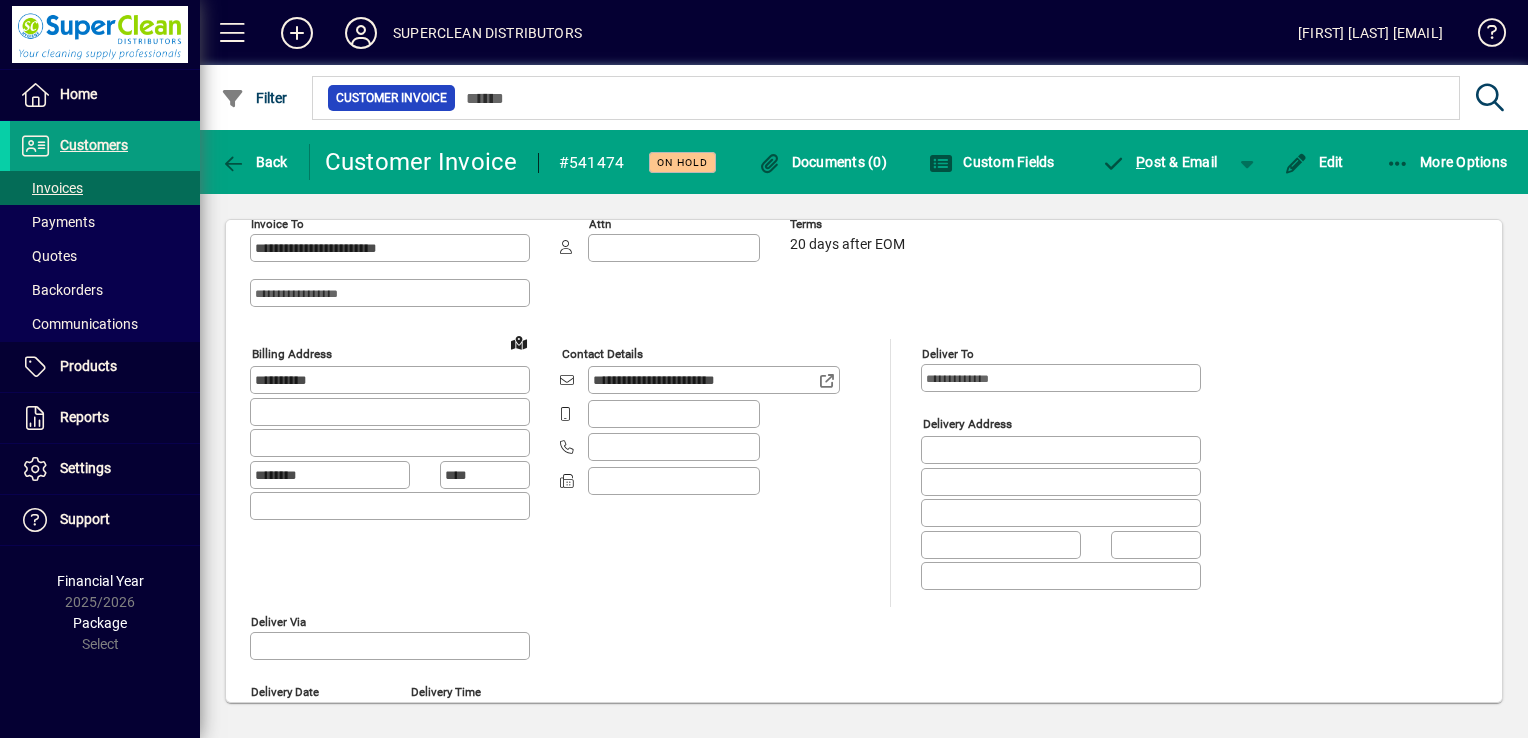 scroll, scrollTop: 0, scrollLeft: 0, axis: both 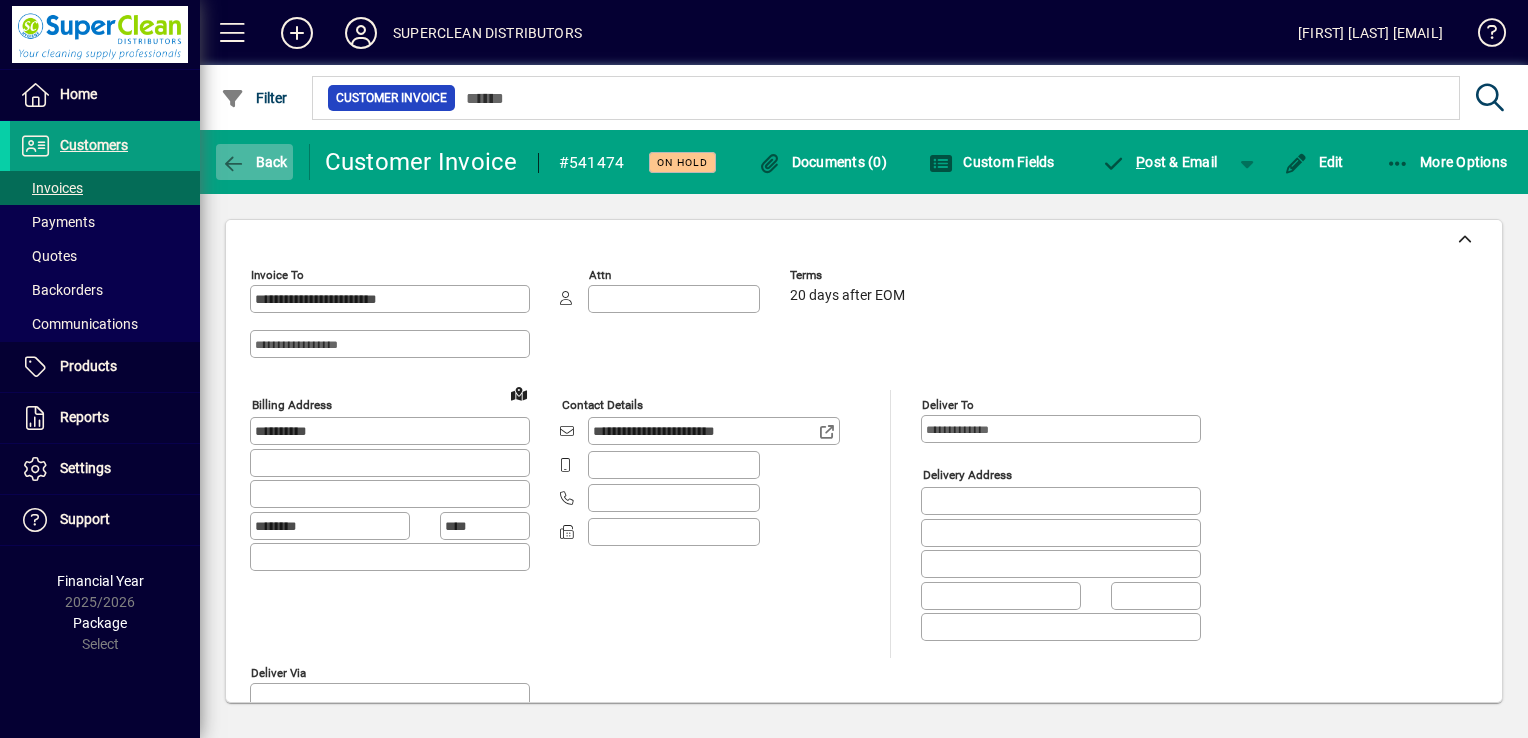 click 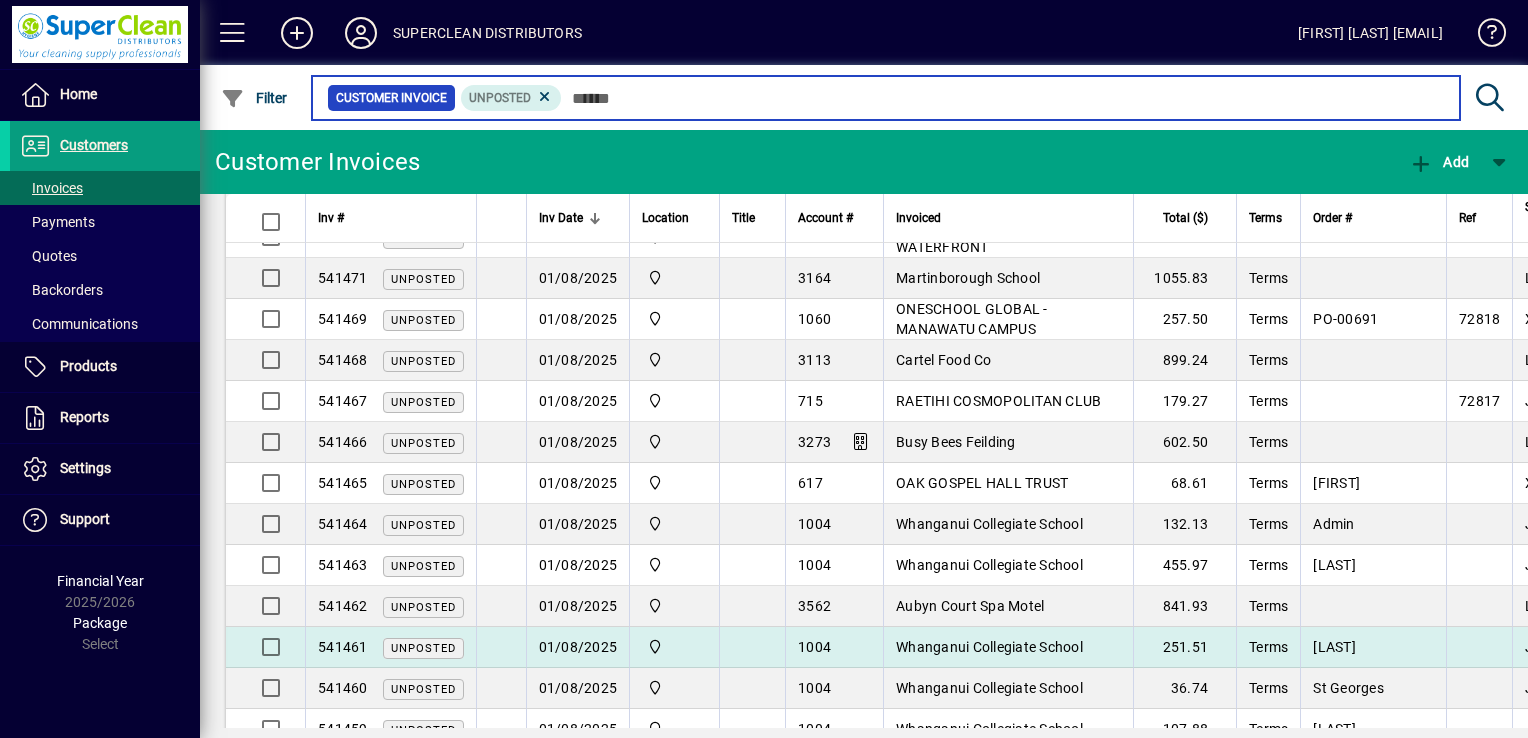 scroll, scrollTop: 5696, scrollLeft: 0, axis: vertical 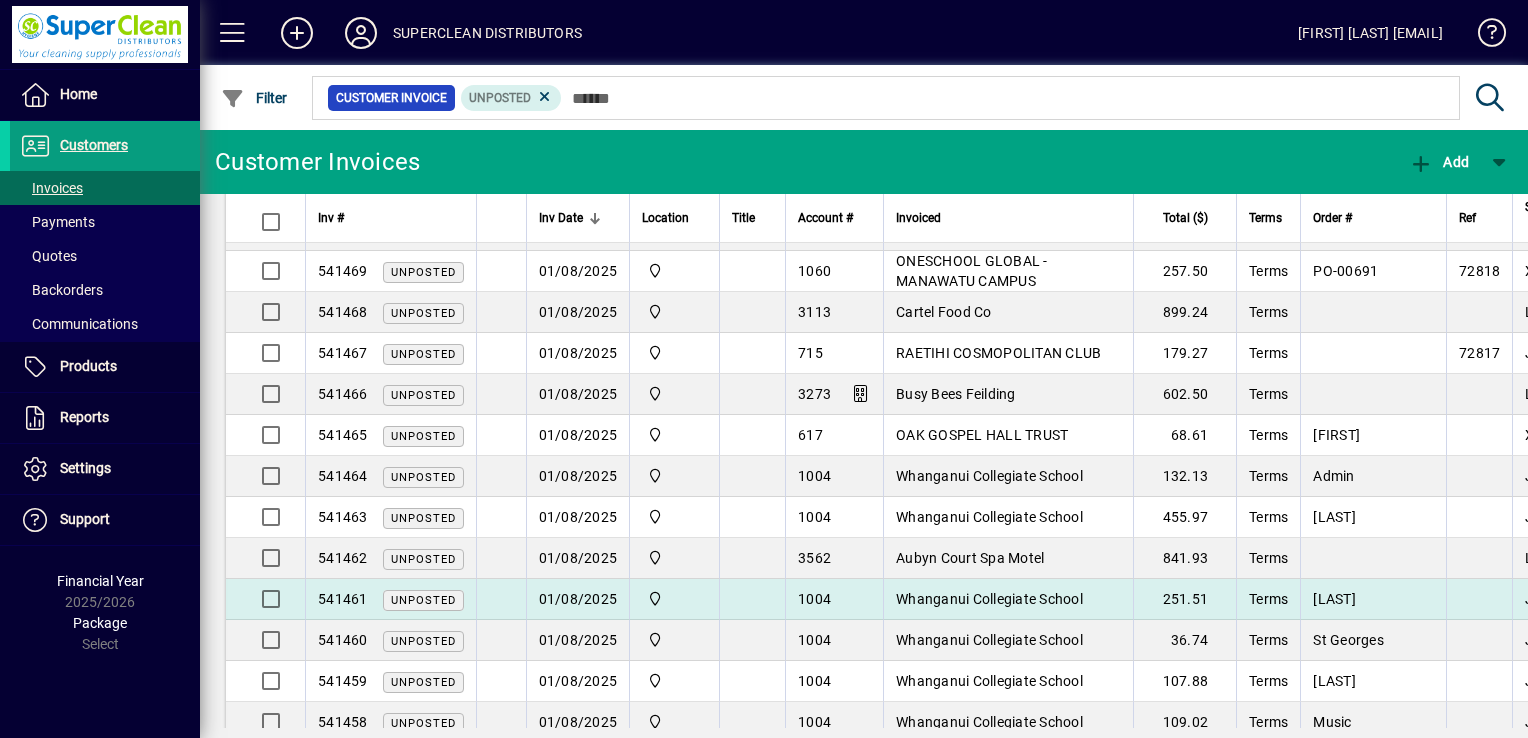 click on "Whanganui Collegiate School" at bounding box center (1008, 599) 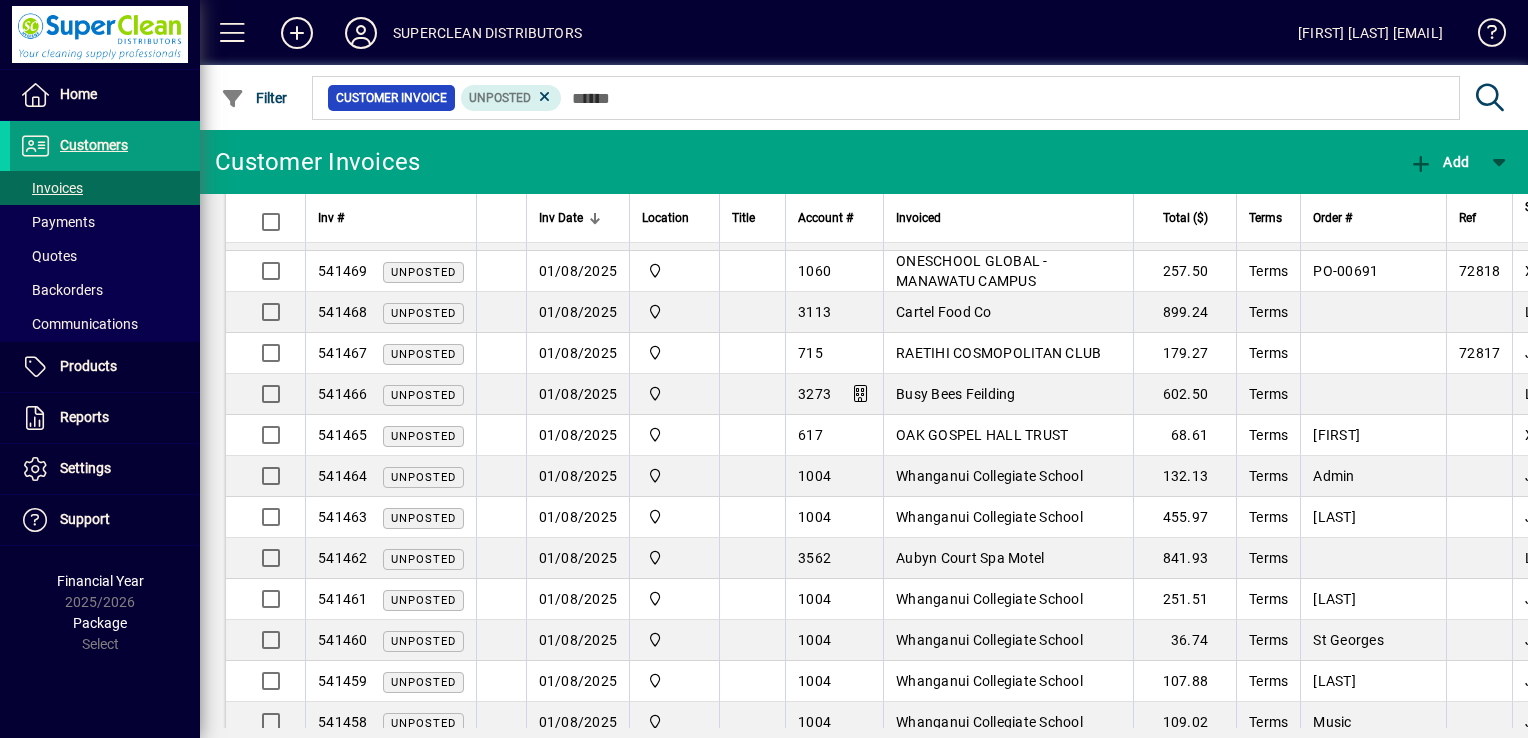 scroll, scrollTop: 0, scrollLeft: 0, axis: both 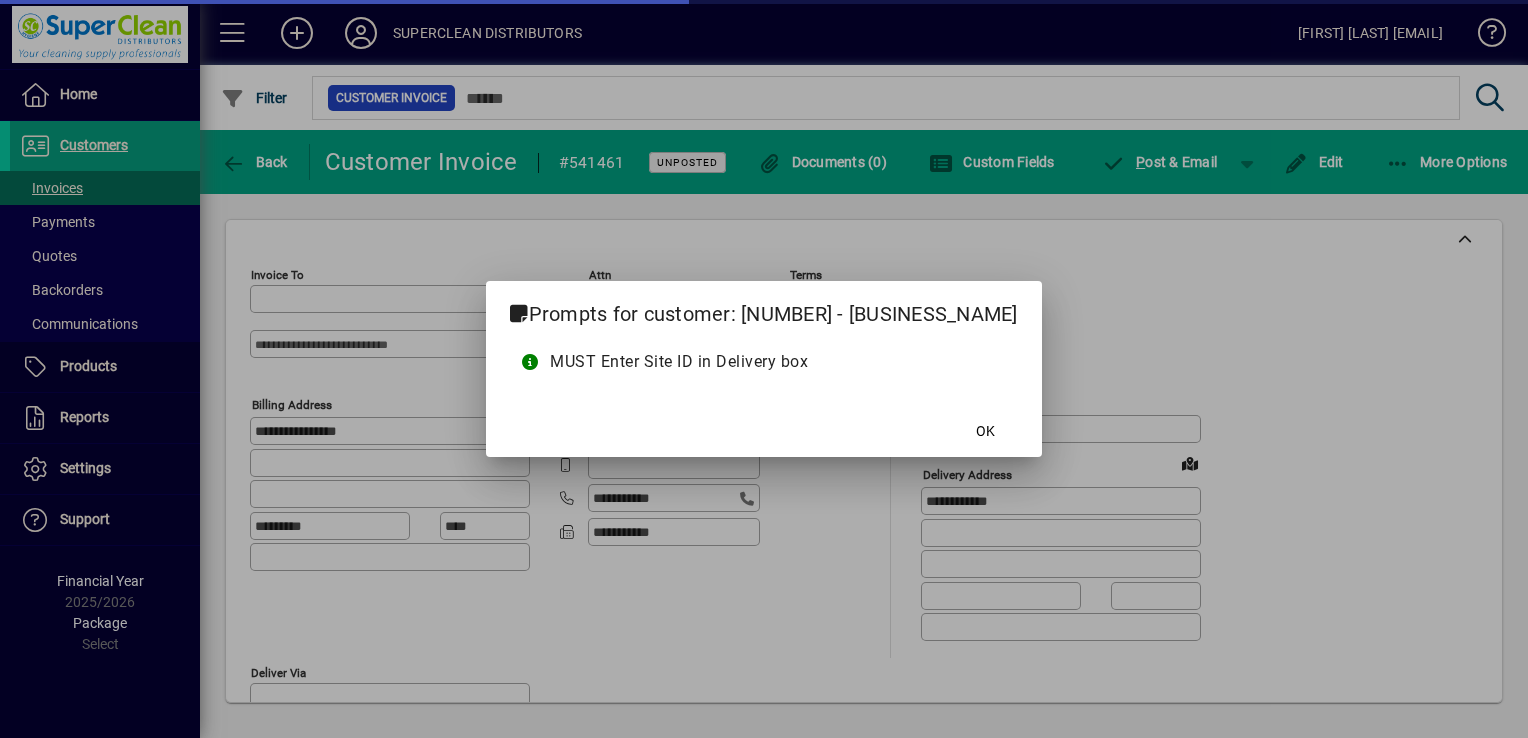type on "**********" 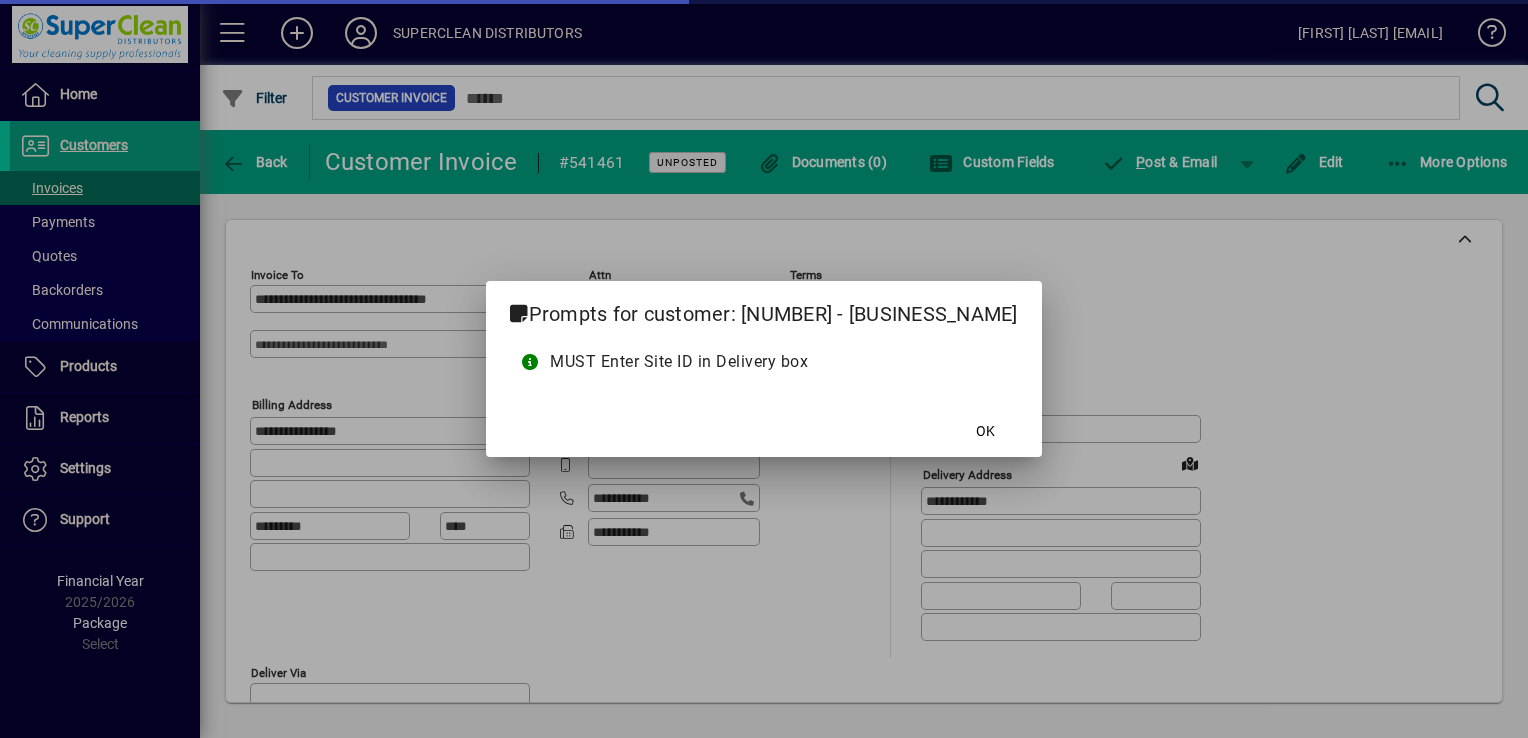 type on "**********" 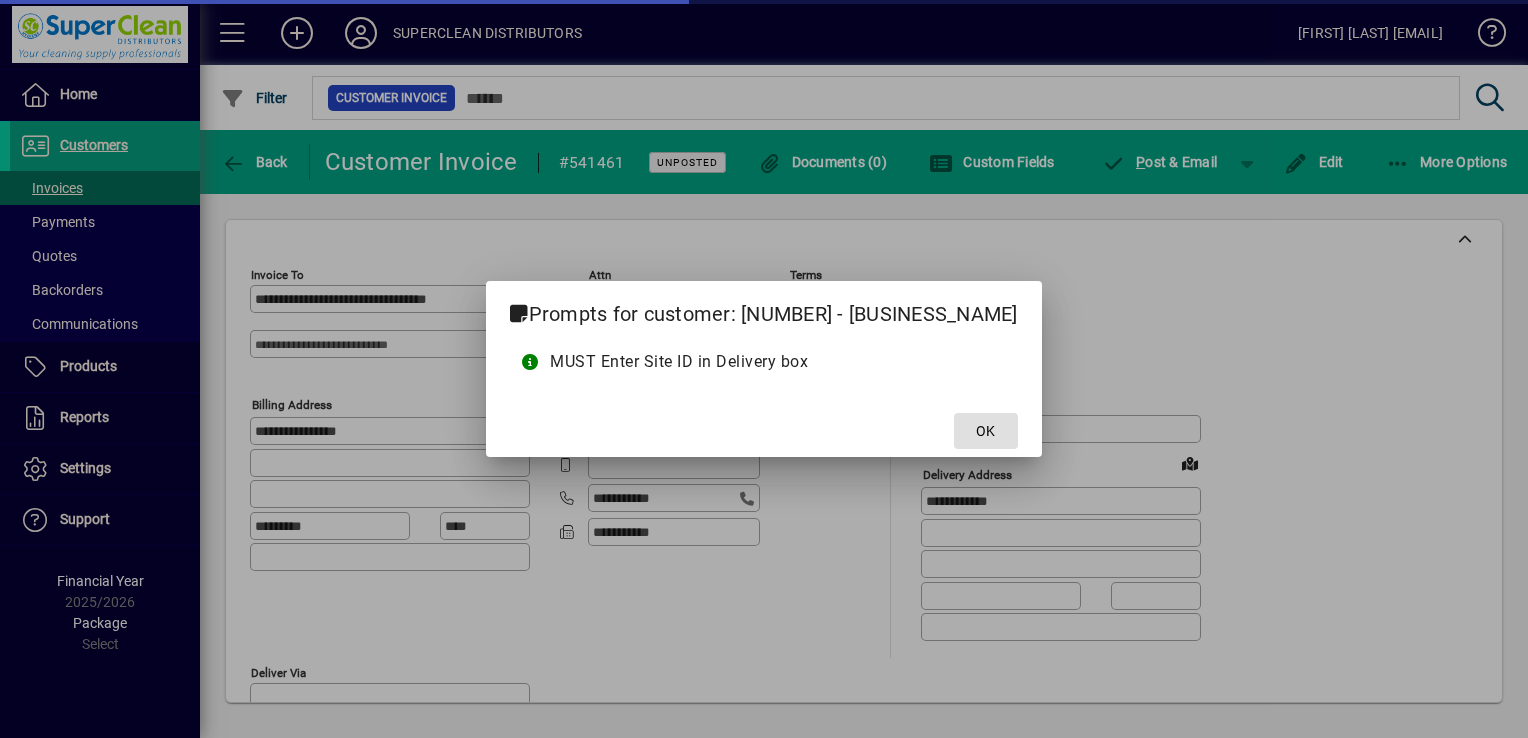click at bounding box center [764, 369] 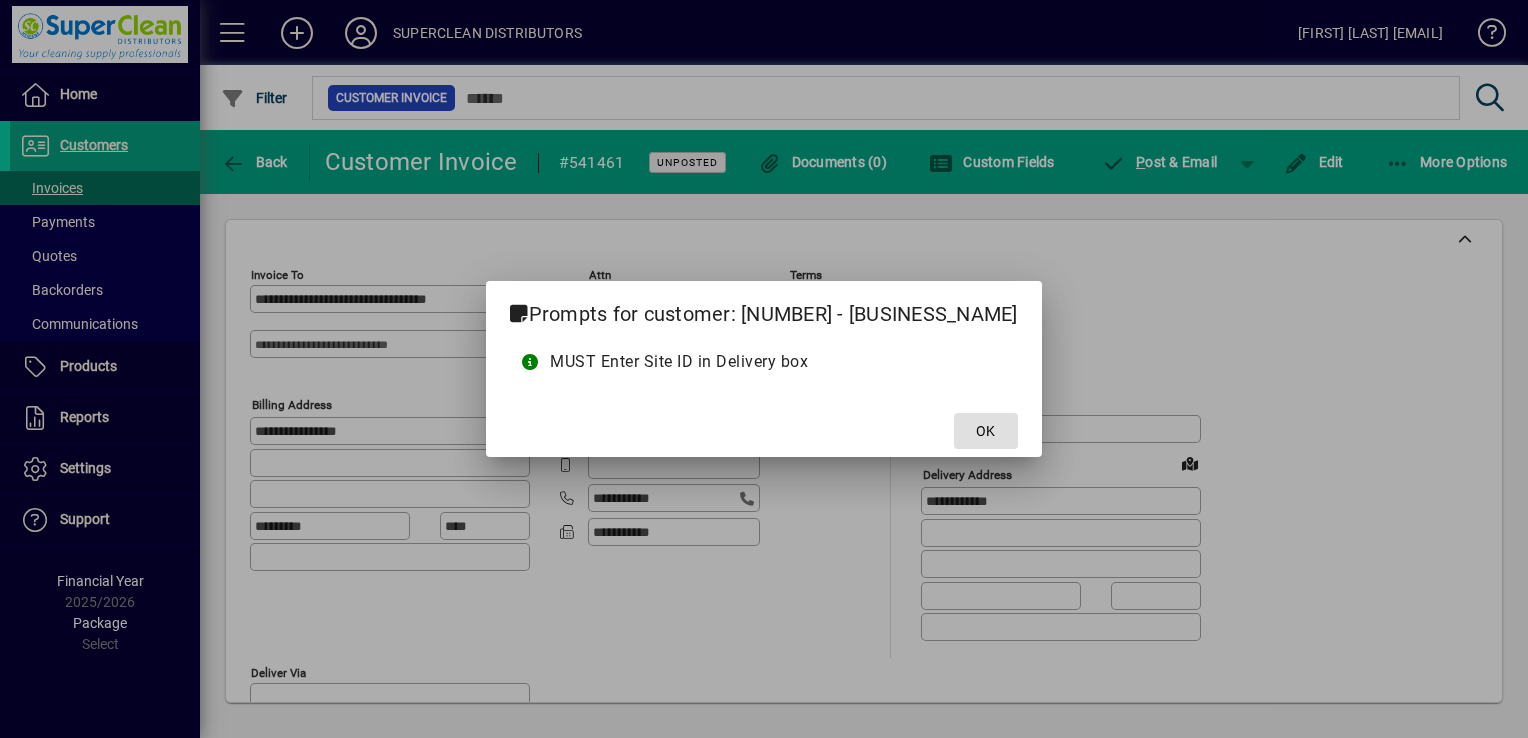 click on "OK" 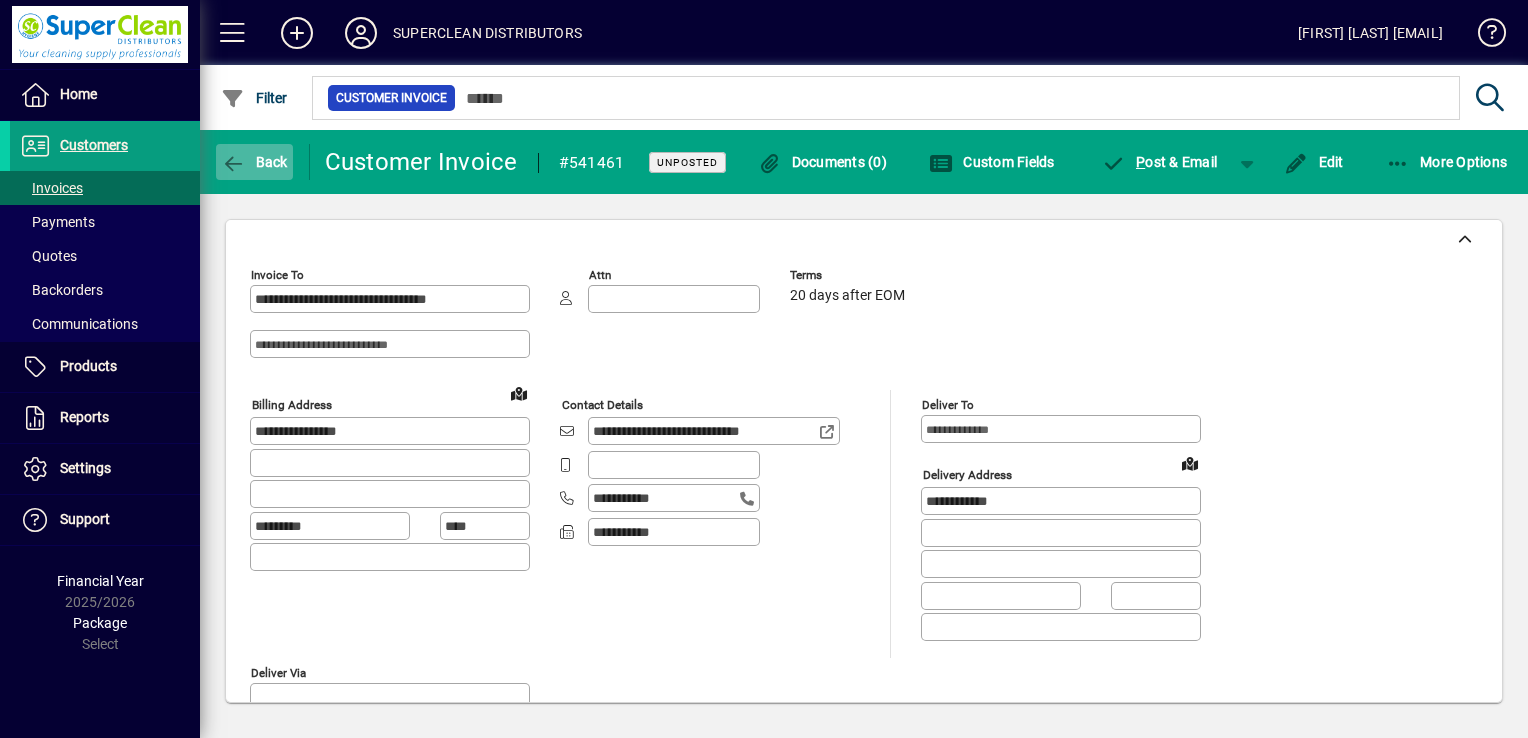 click 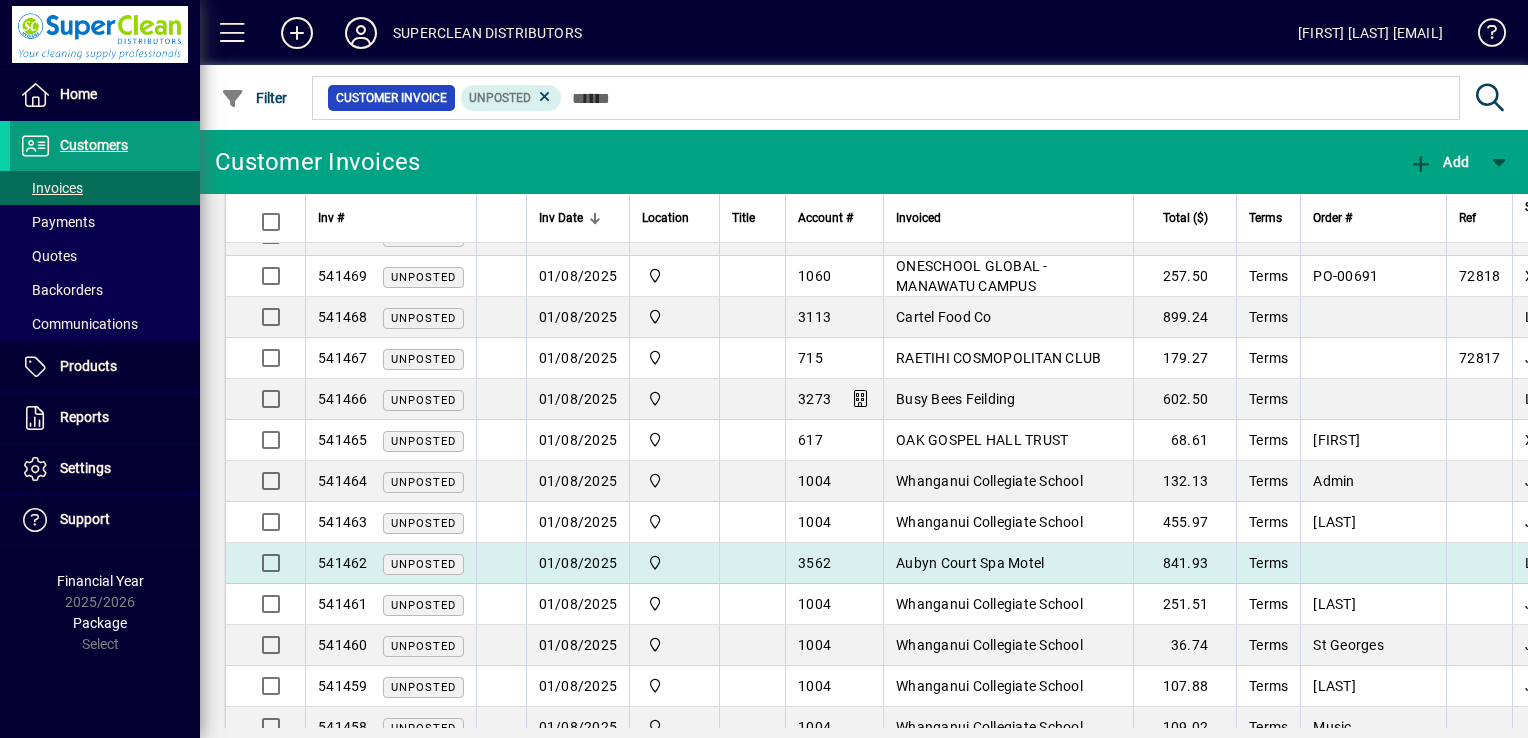 scroll, scrollTop: 5692, scrollLeft: 0, axis: vertical 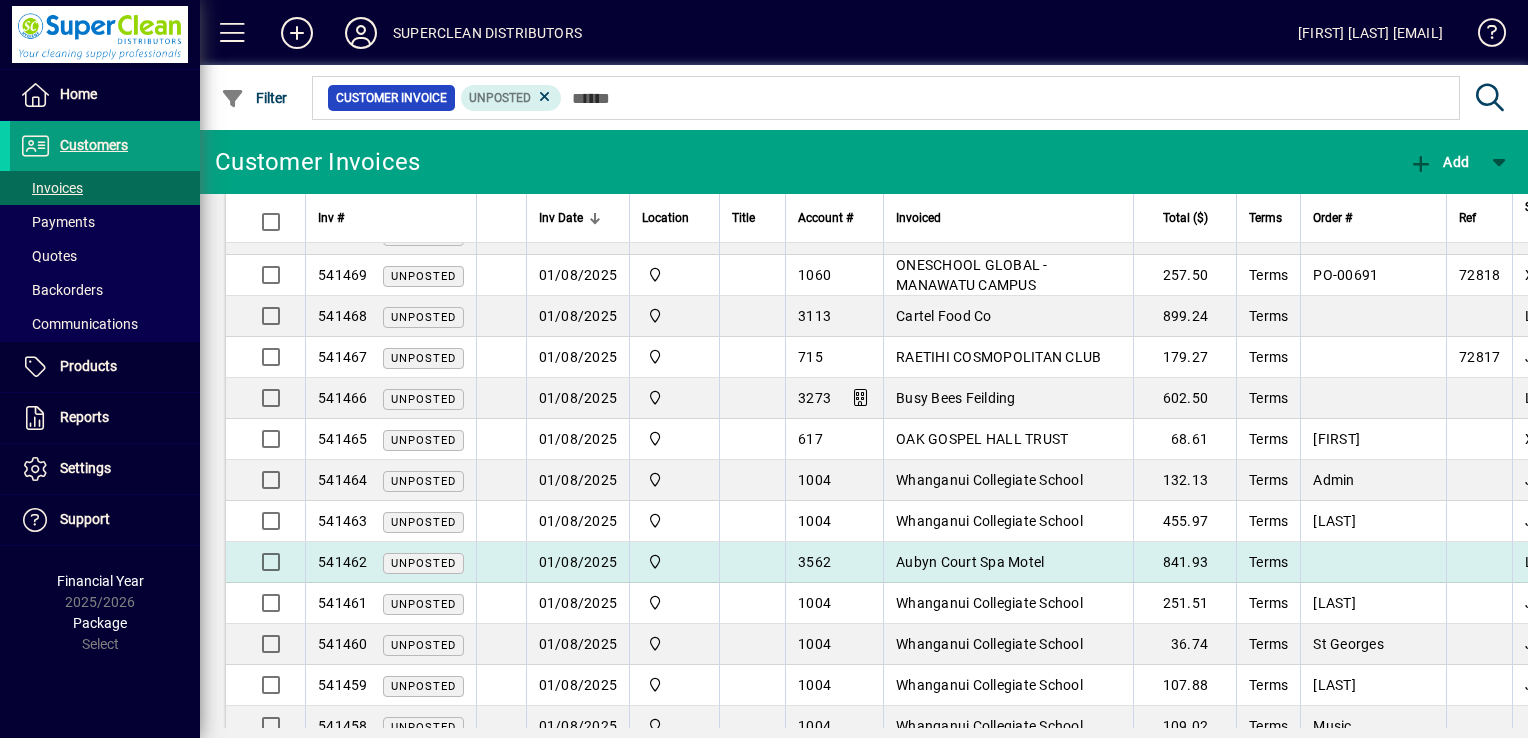 click on "Aubyn Court Spa Motel" at bounding box center (970, 562) 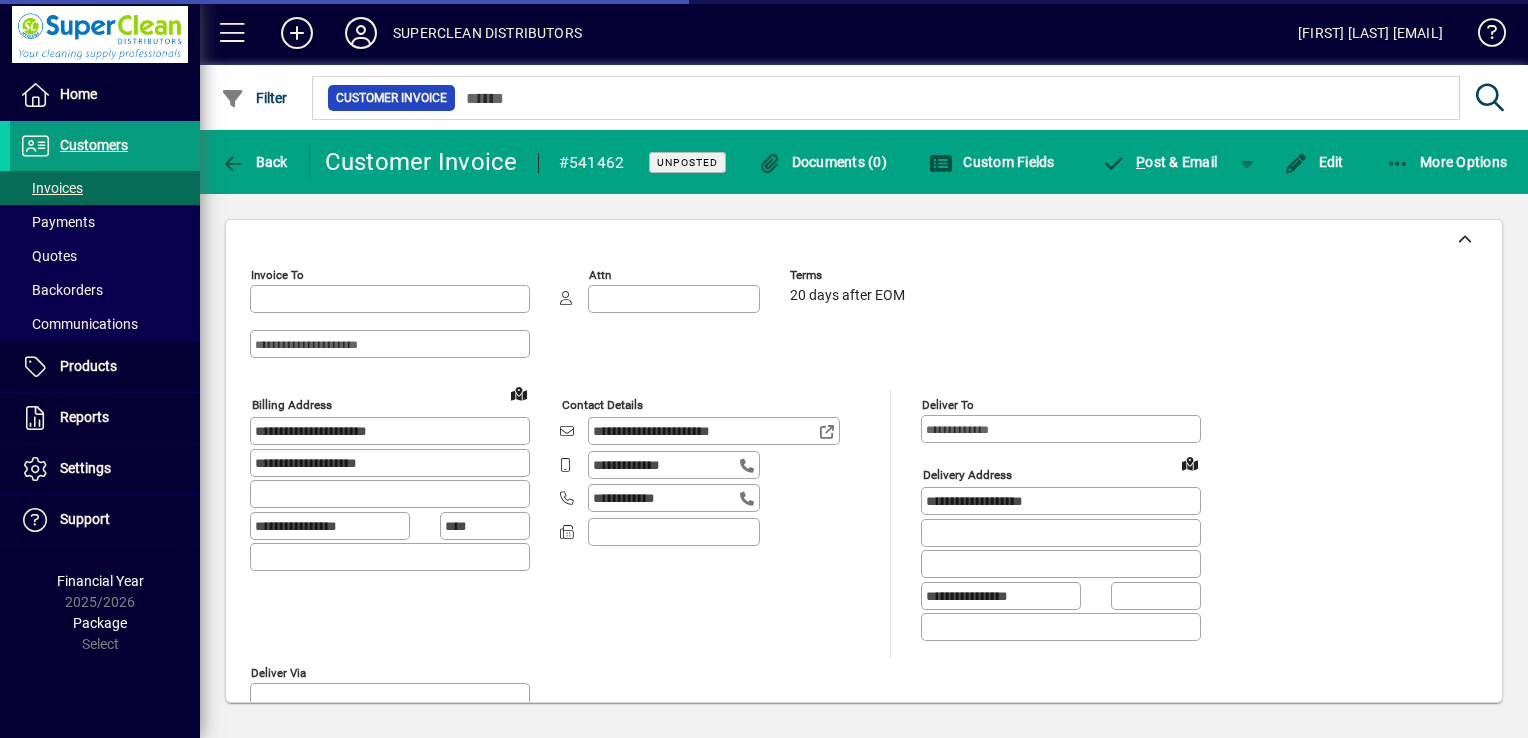 type on "**********" 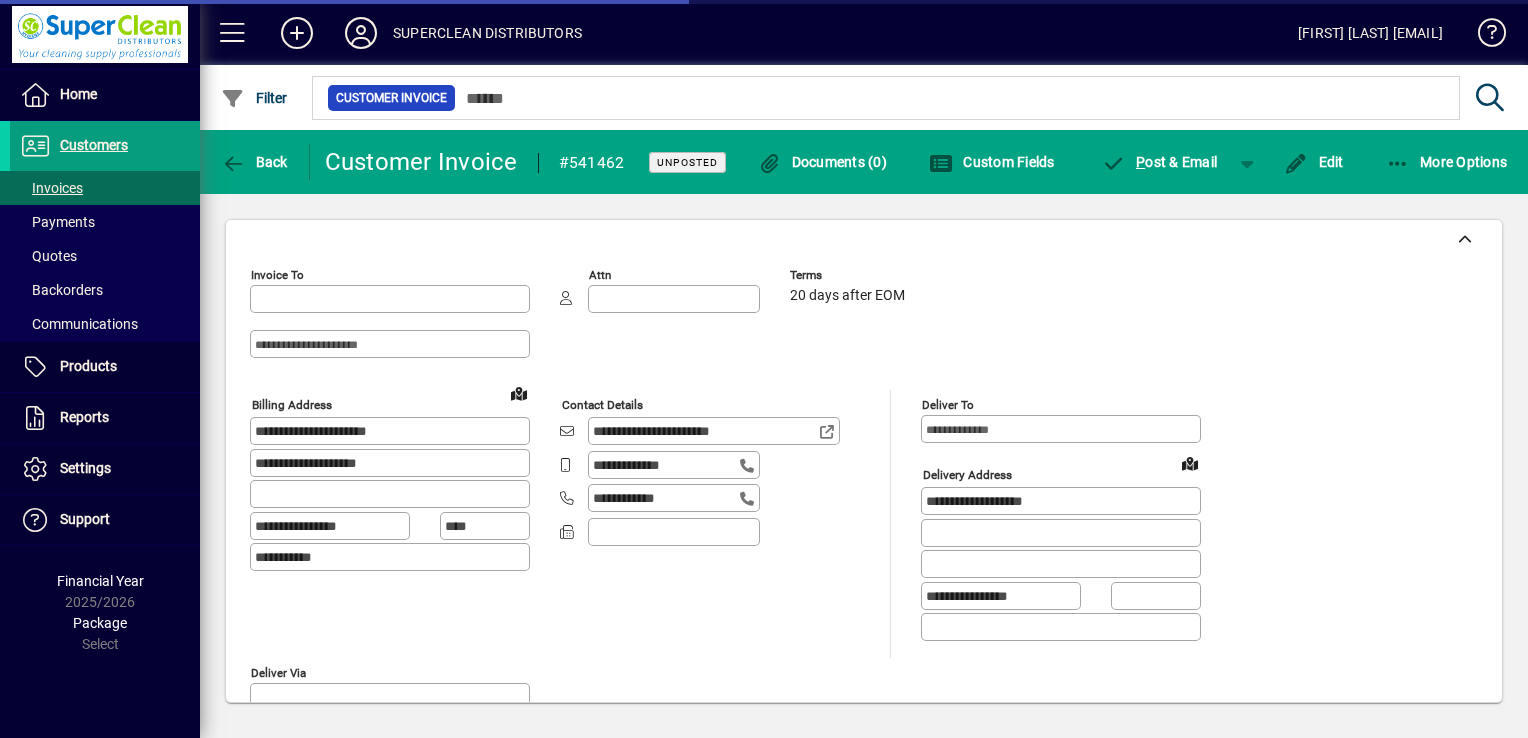 type on "**********" 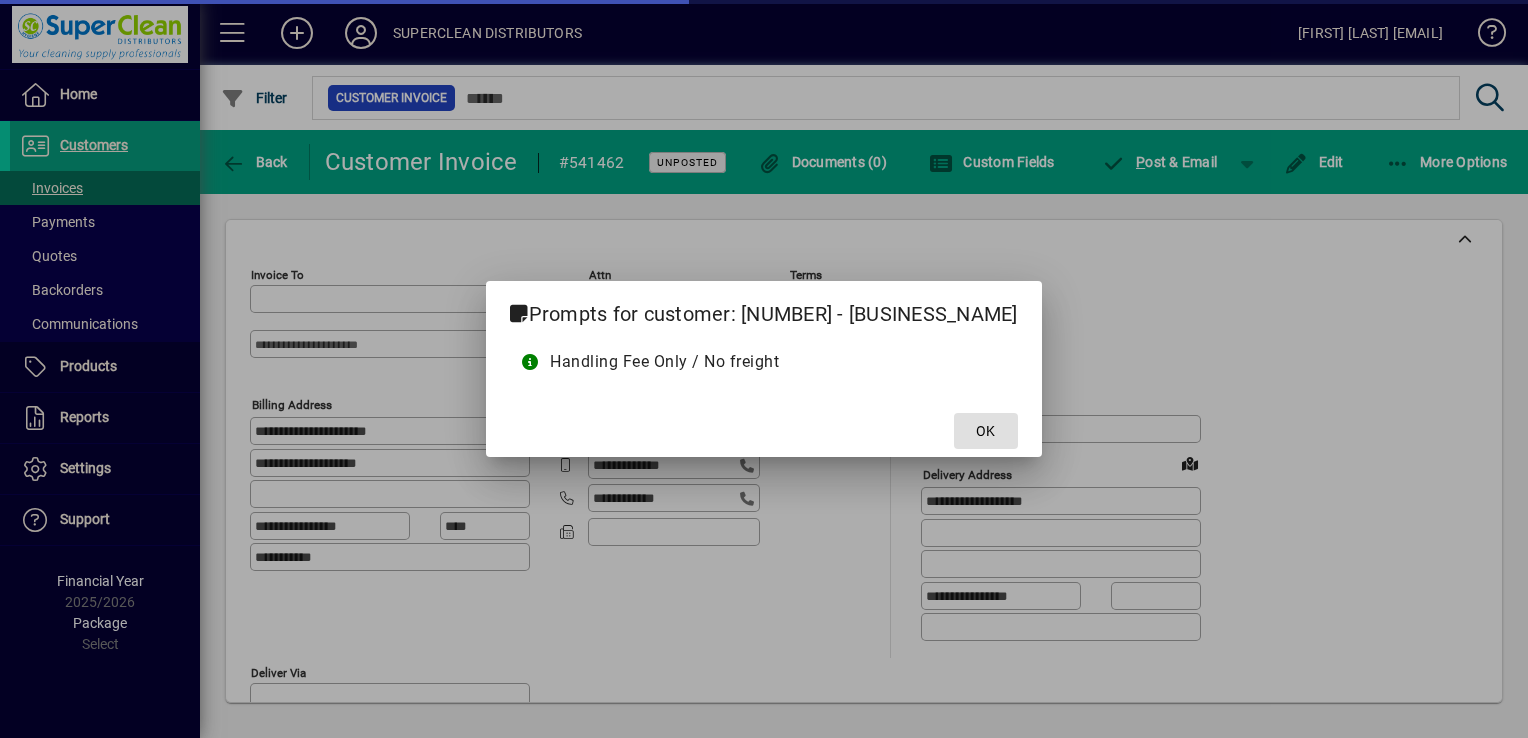 type on "**********" 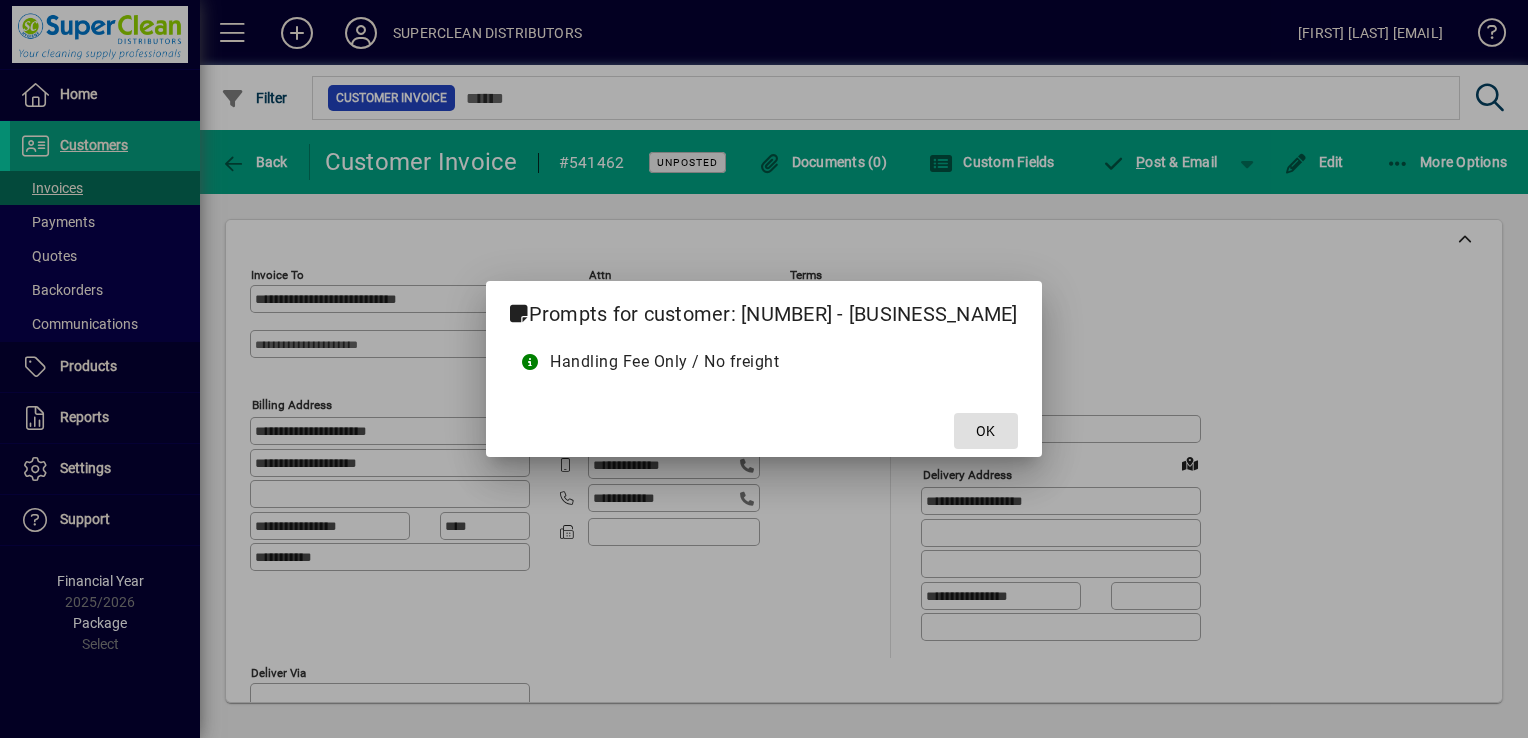 click 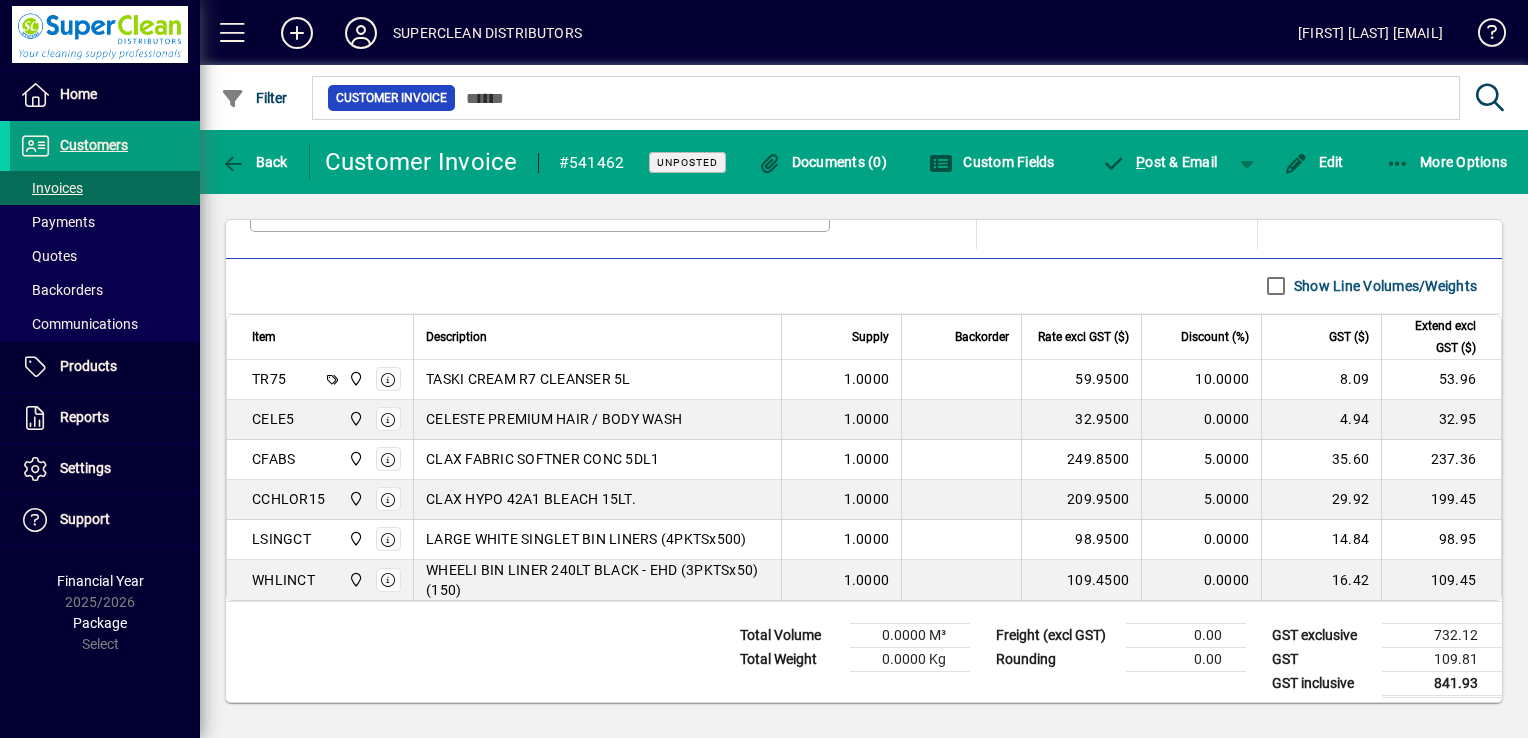scroll, scrollTop: 1095, scrollLeft: 0, axis: vertical 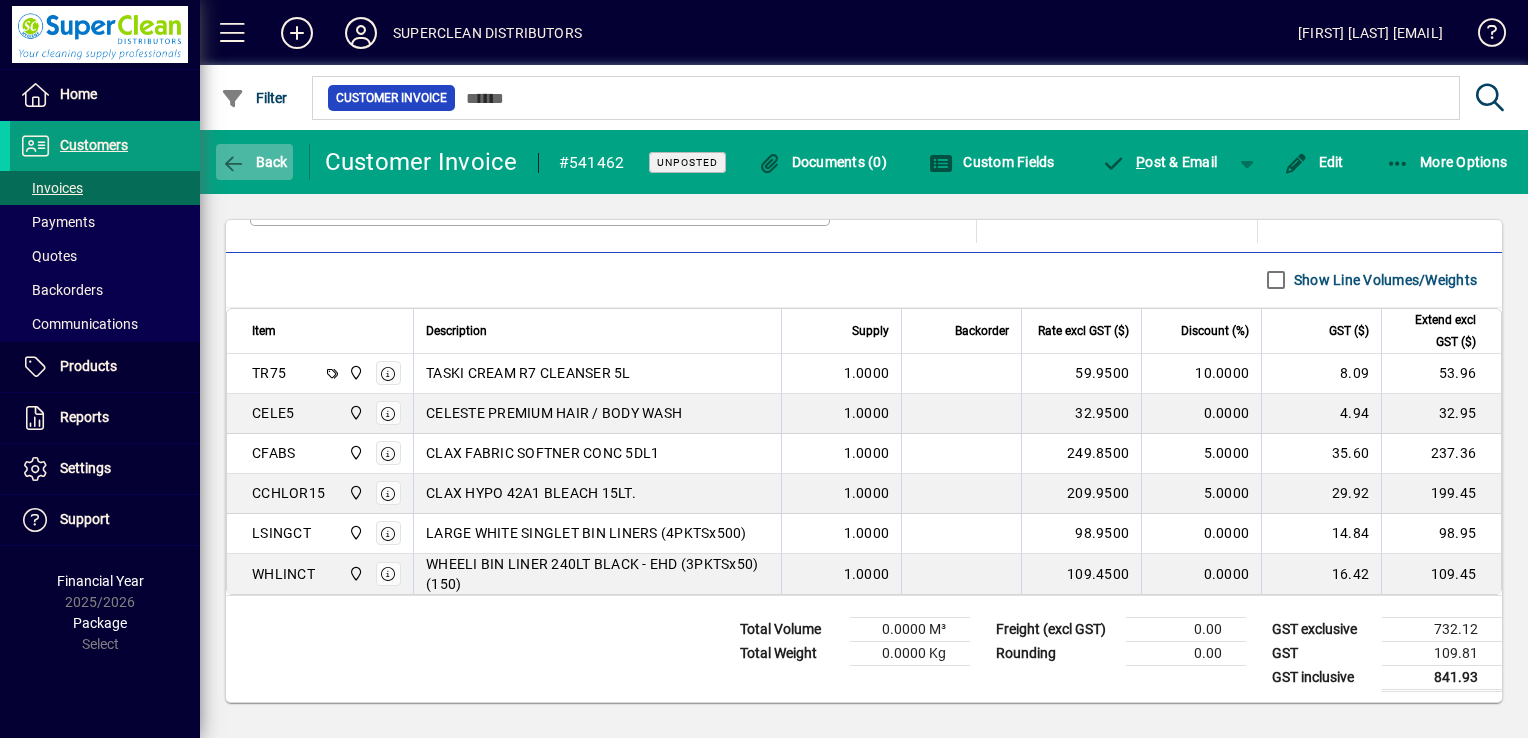 click on "Back" 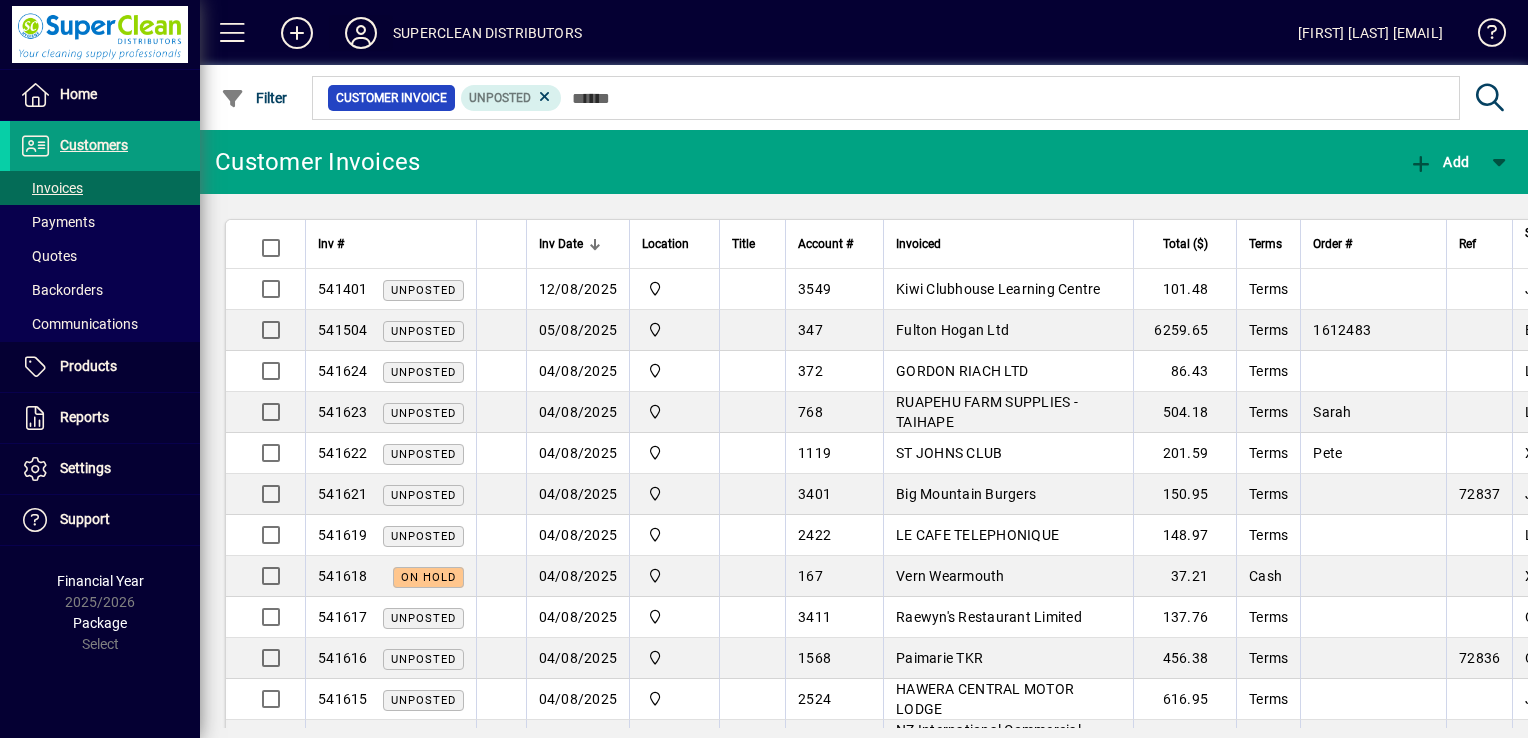 click 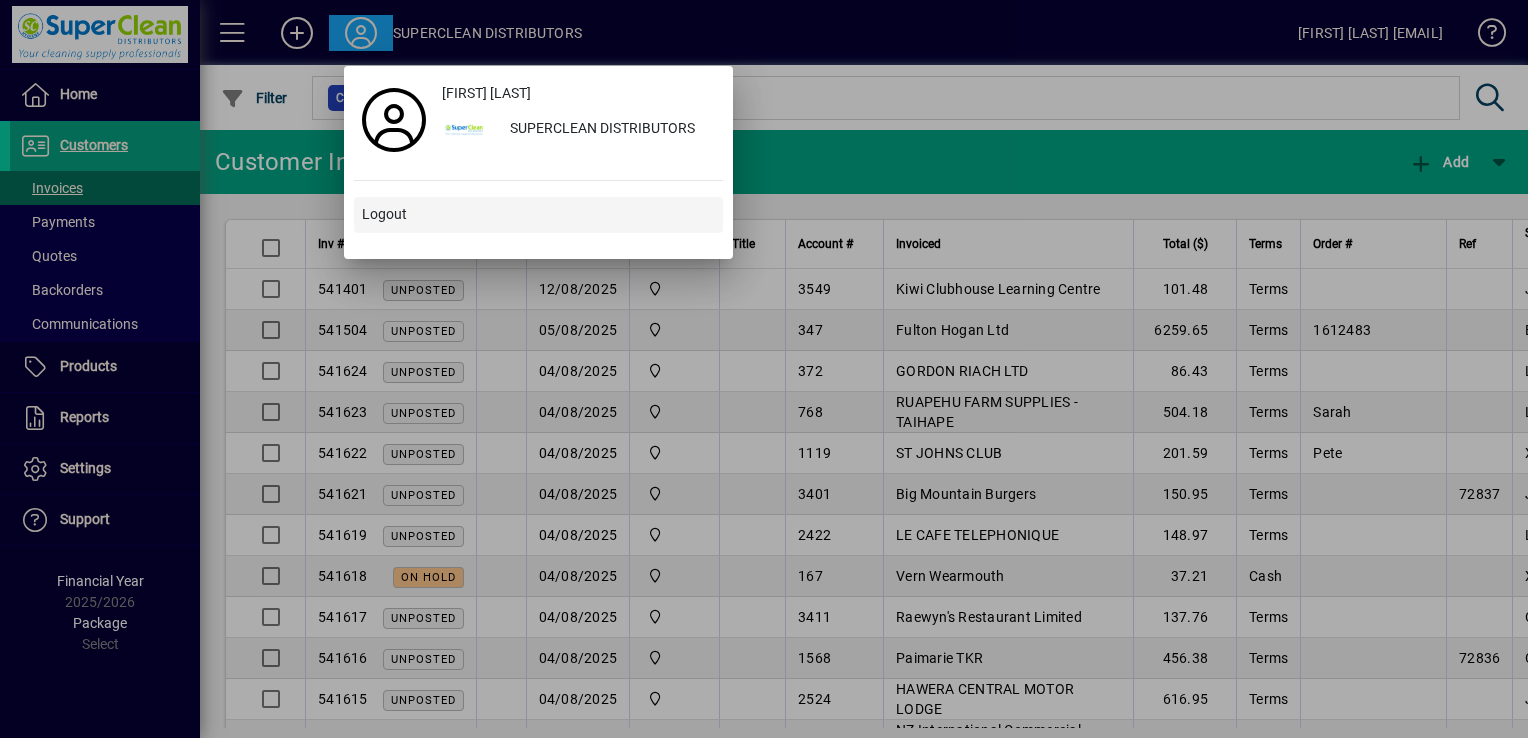 click at bounding box center (538, 215) 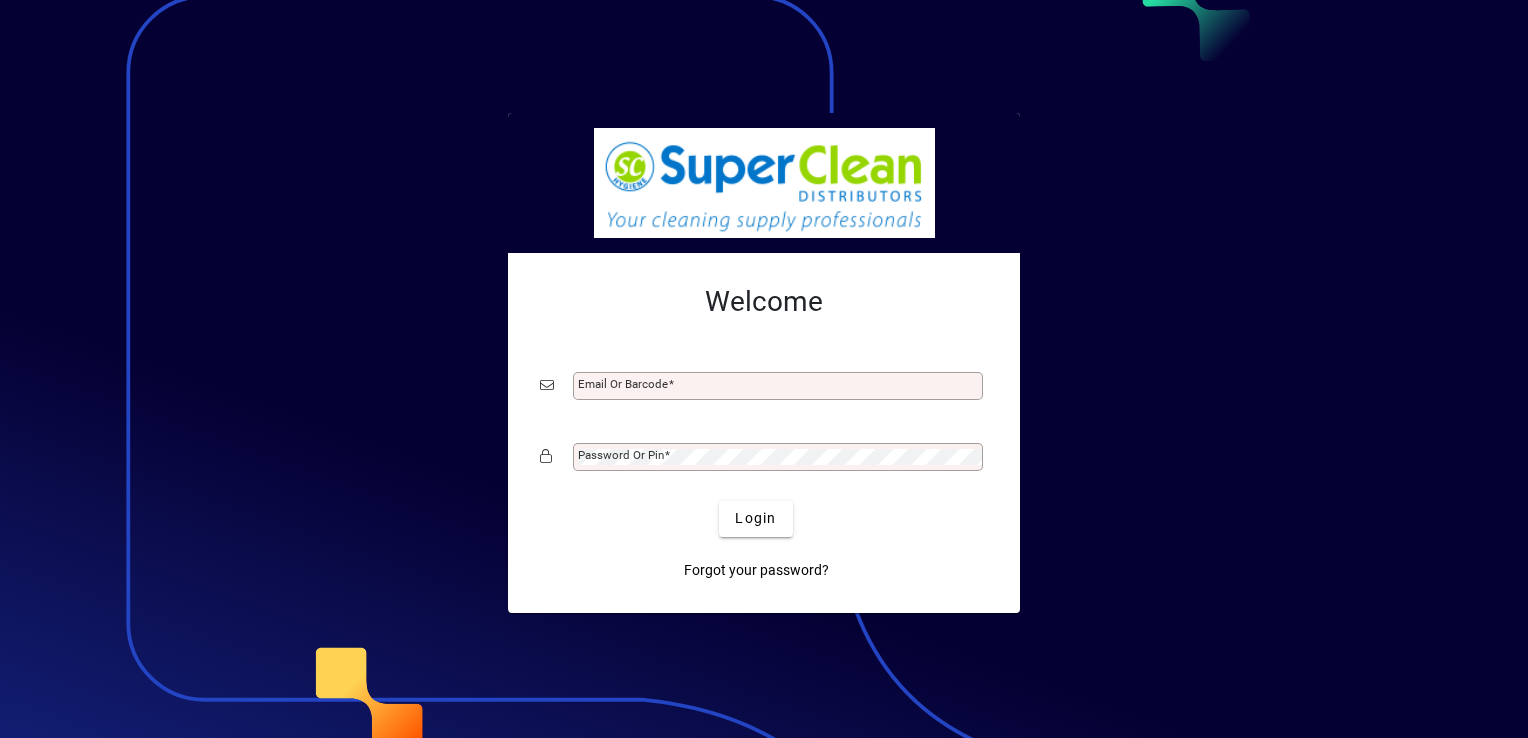 scroll, scrollTop: 0, scrollLeft: 0, axis: both 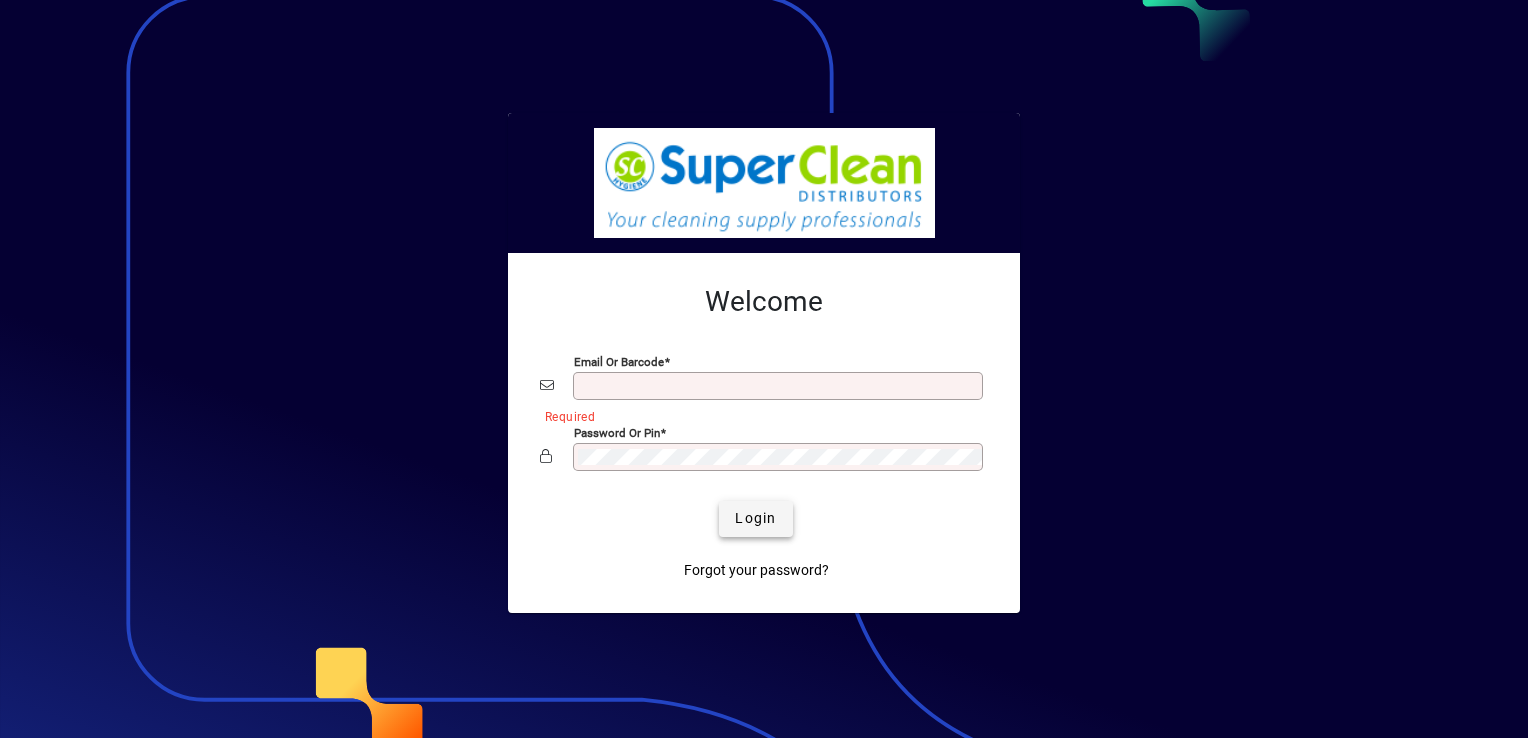 type on "**********" 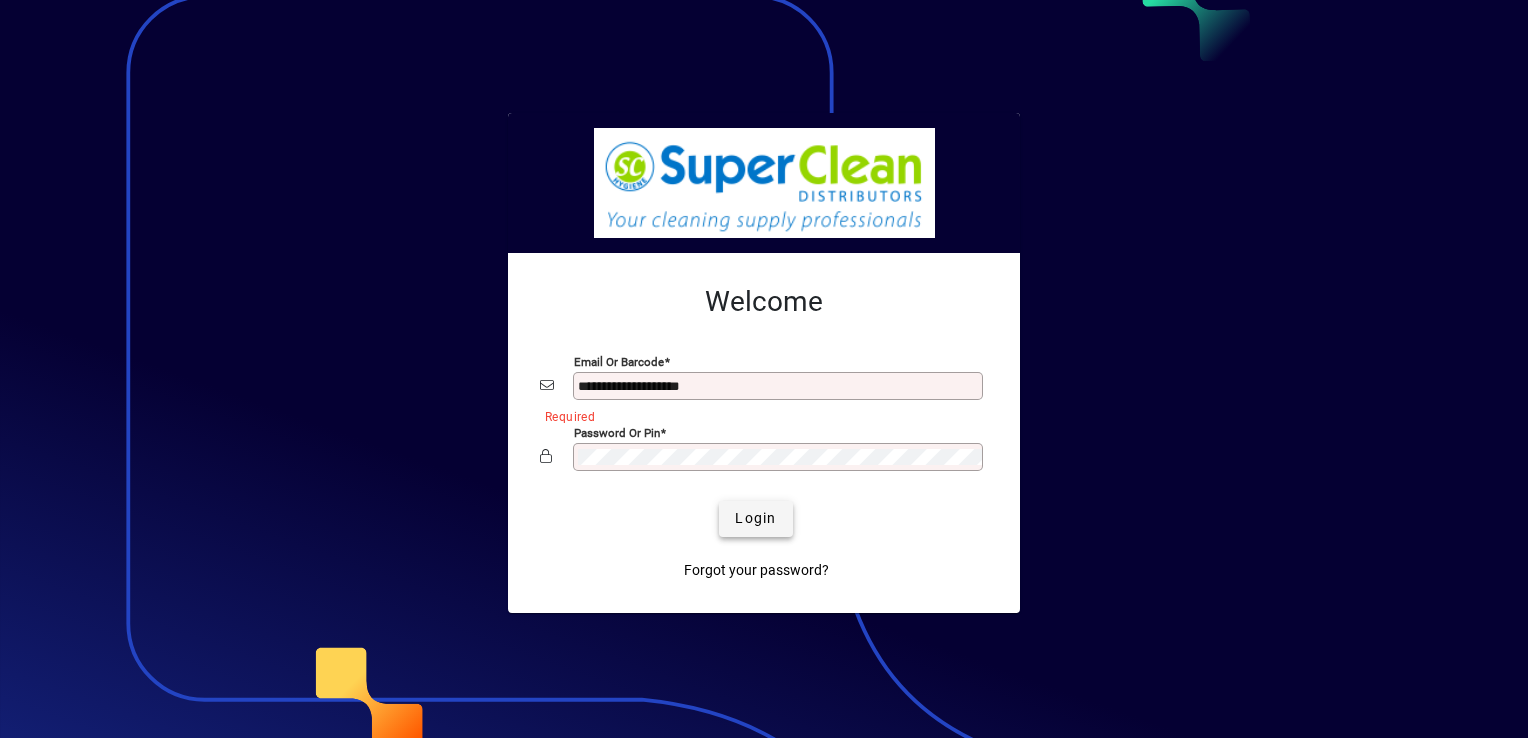 click on "Login" 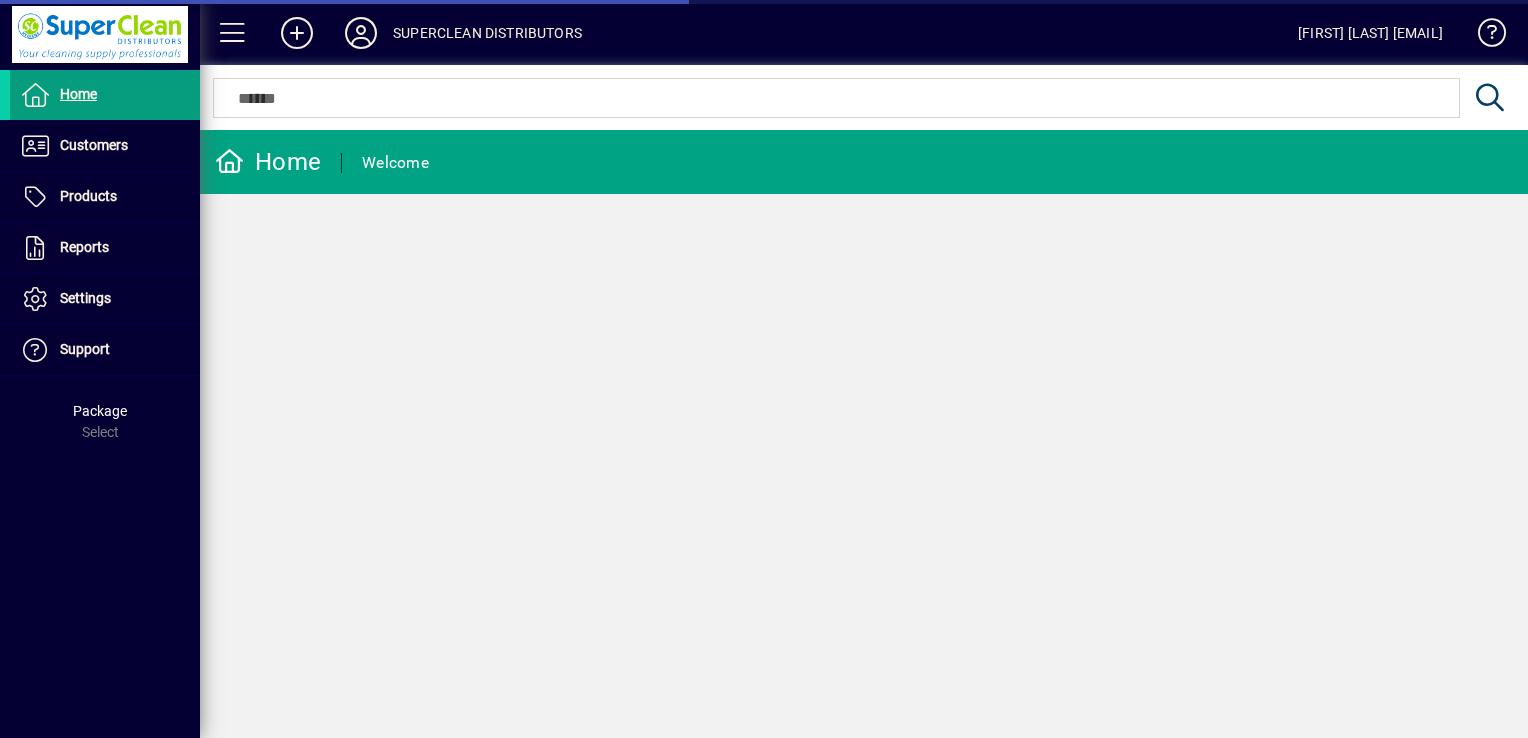scroll, scrollTop: 0, scrollLeft: 0, axis: both 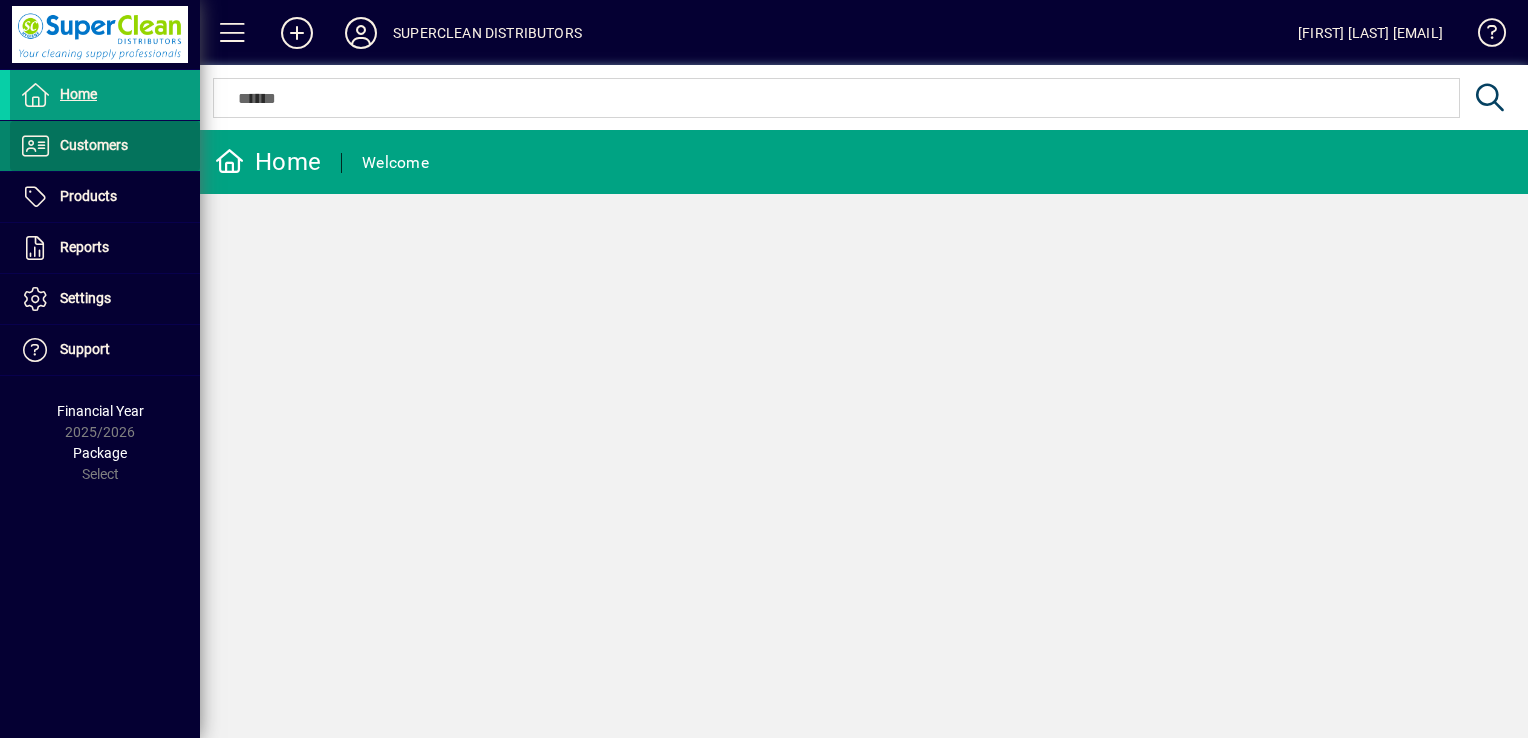 click on "Customers" at bounding box center (94, 145) 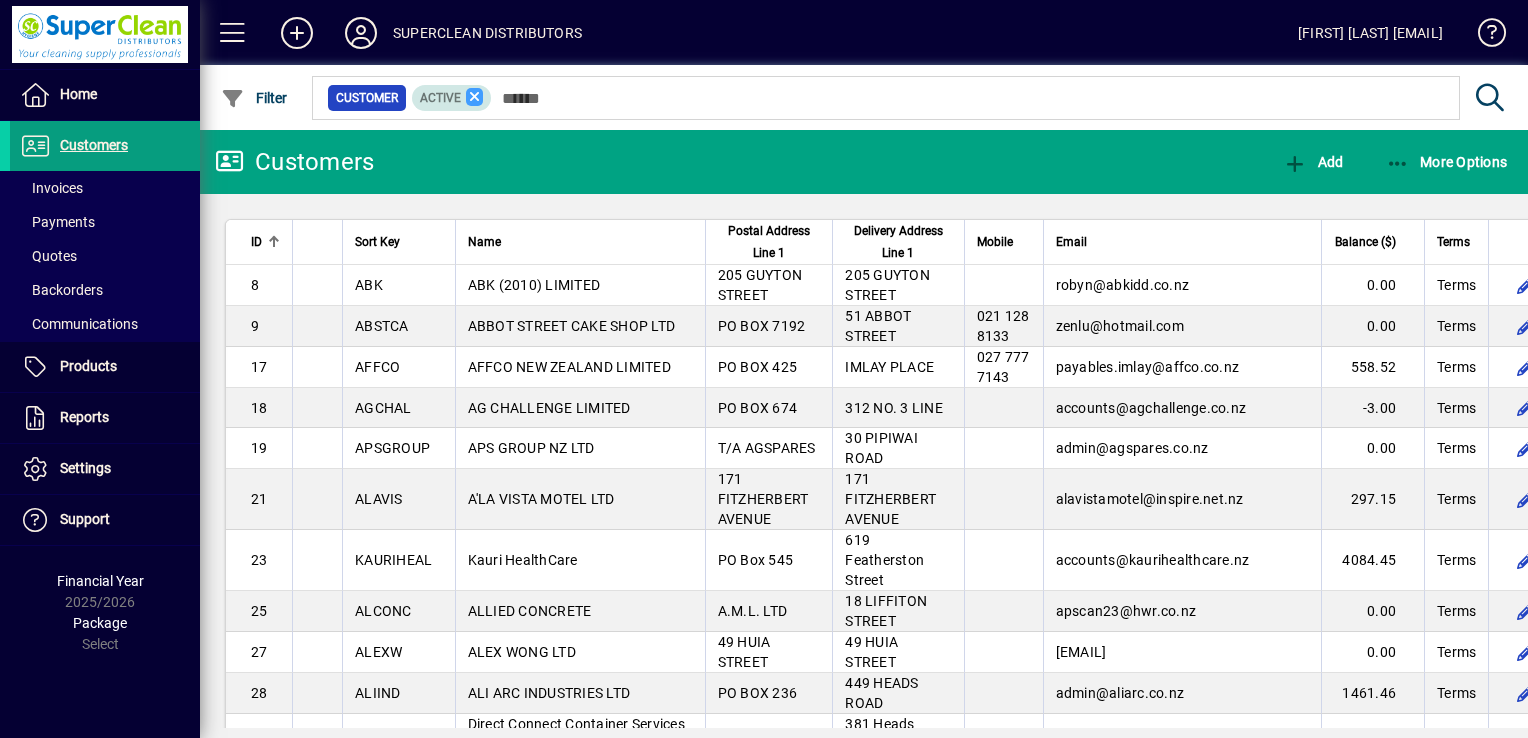 click at bounding box center (475, 97) 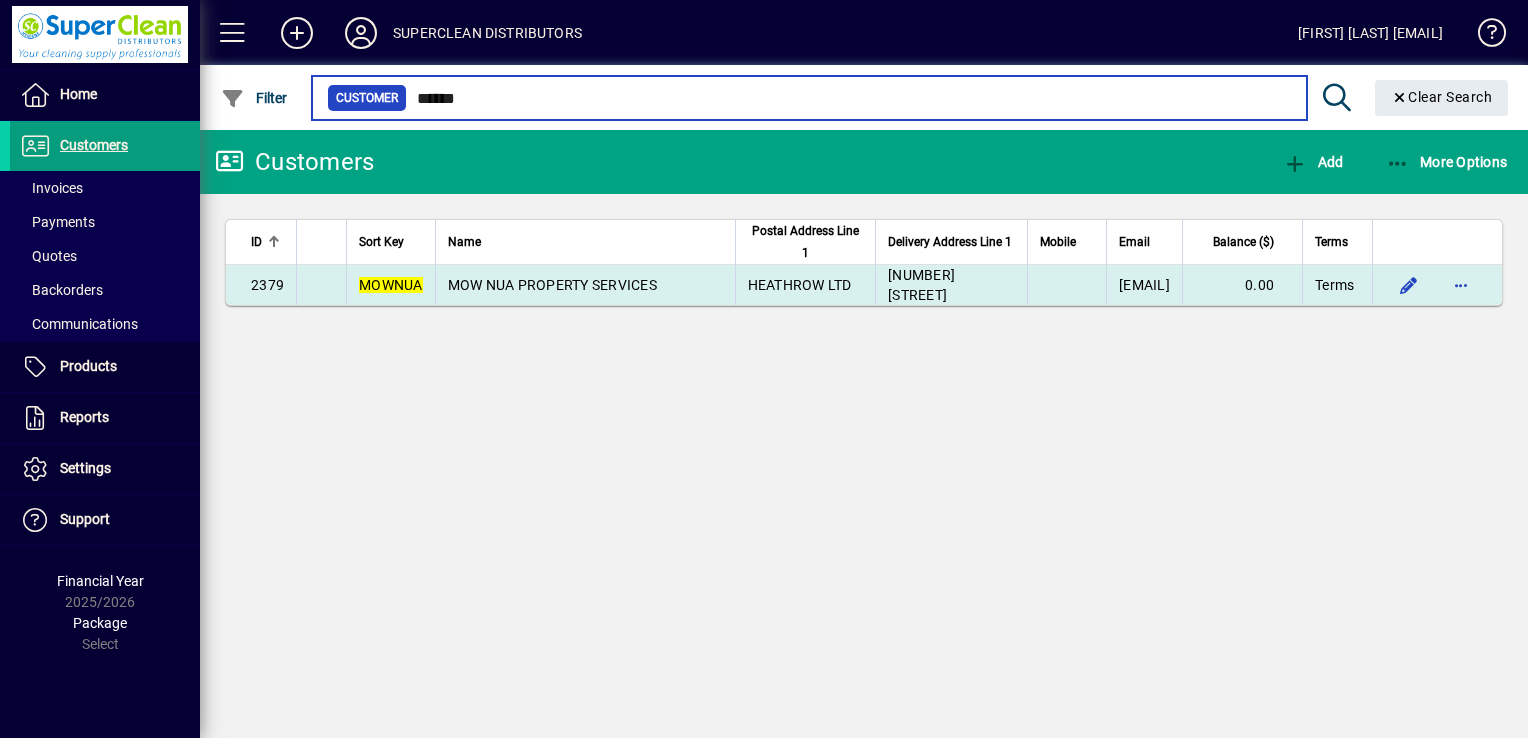 type on "******" 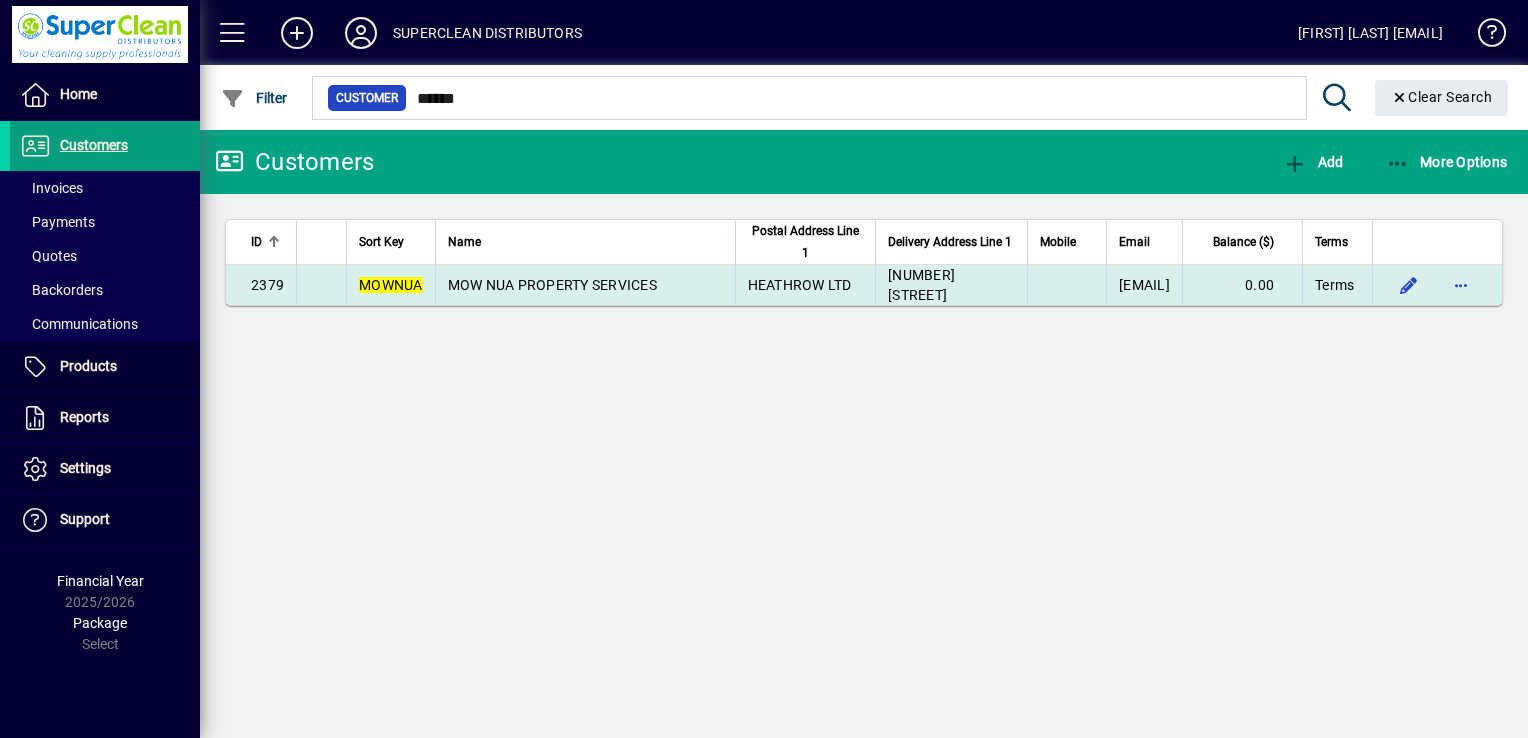 click on "MOW NUA PROPERTY SERVICES" at bounding box center [552, 285] 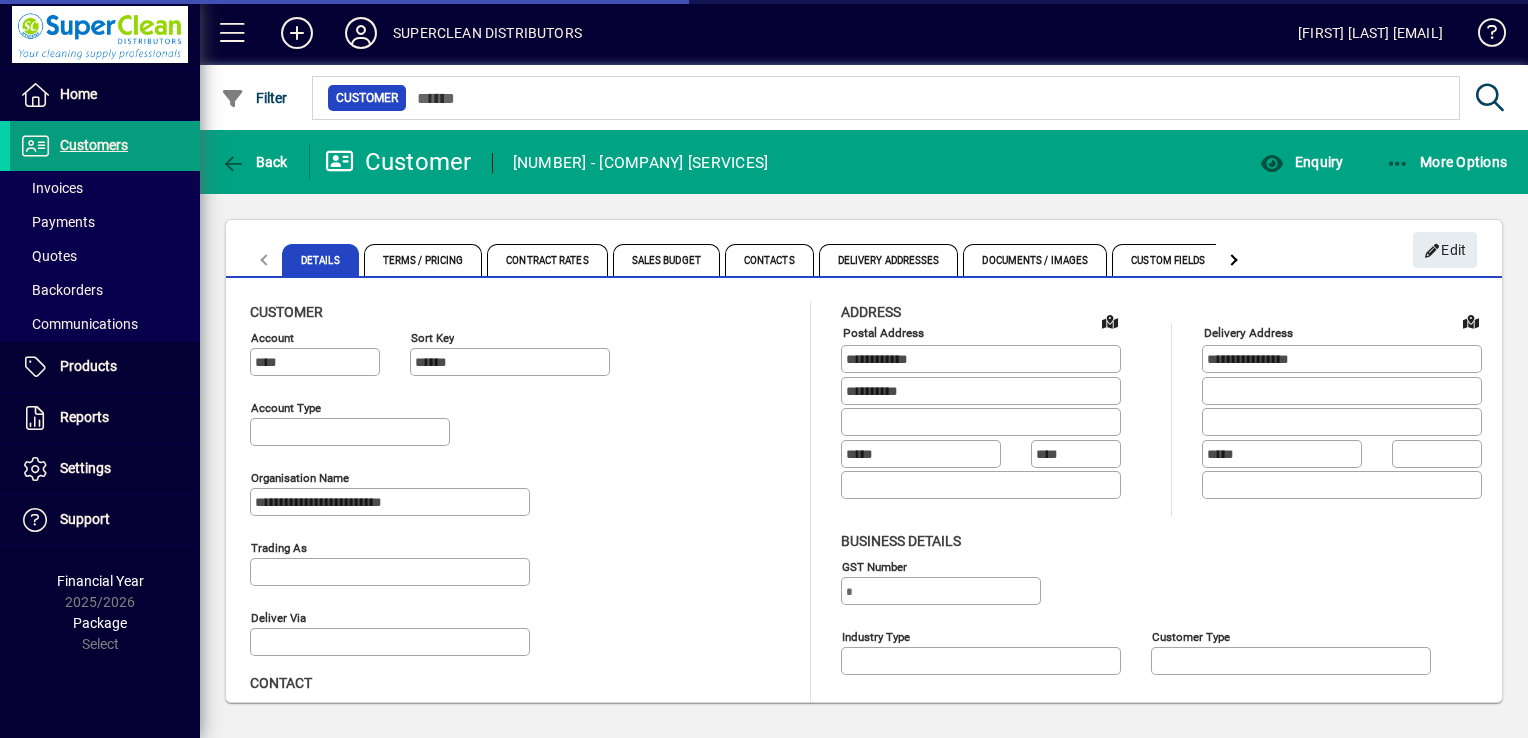 type on "**********" 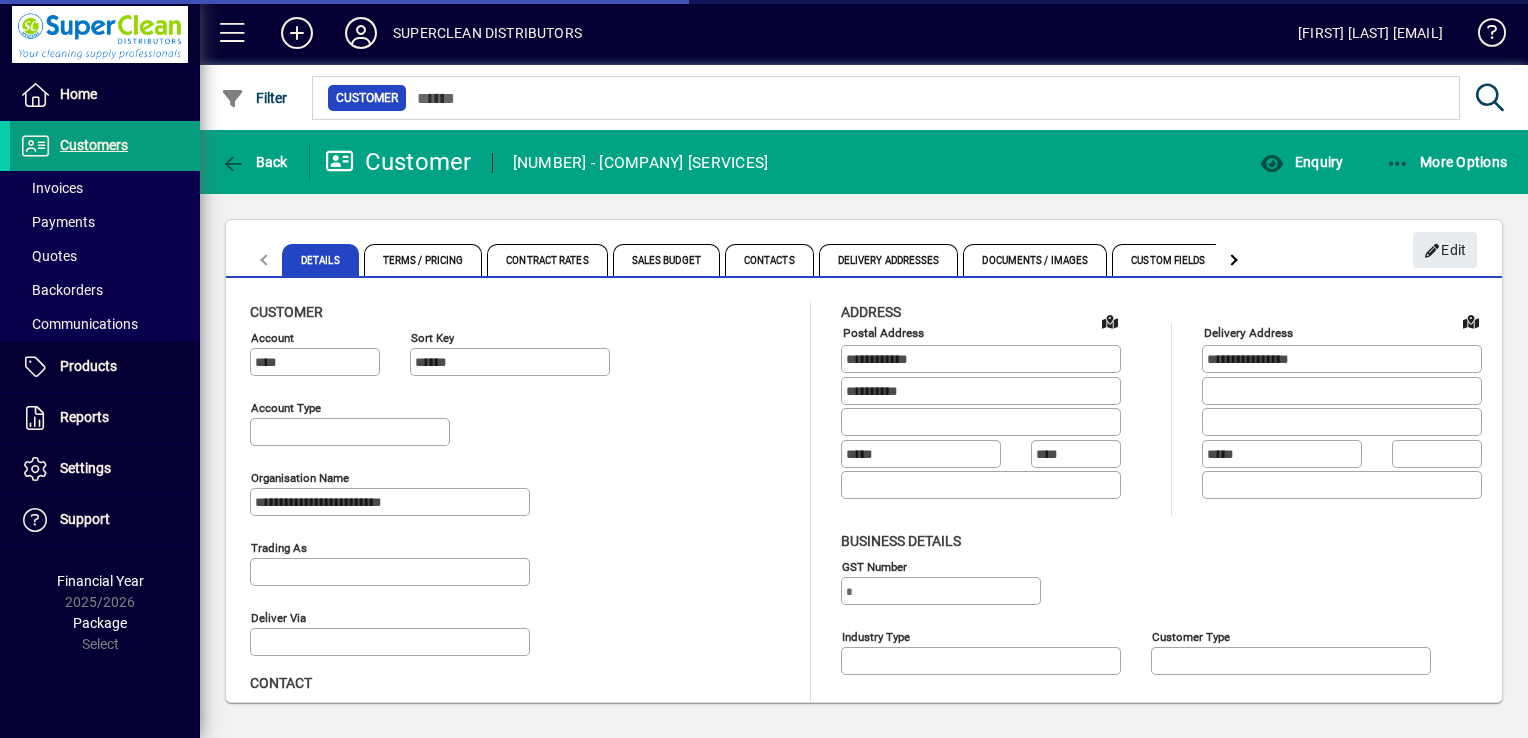 type on "**********" 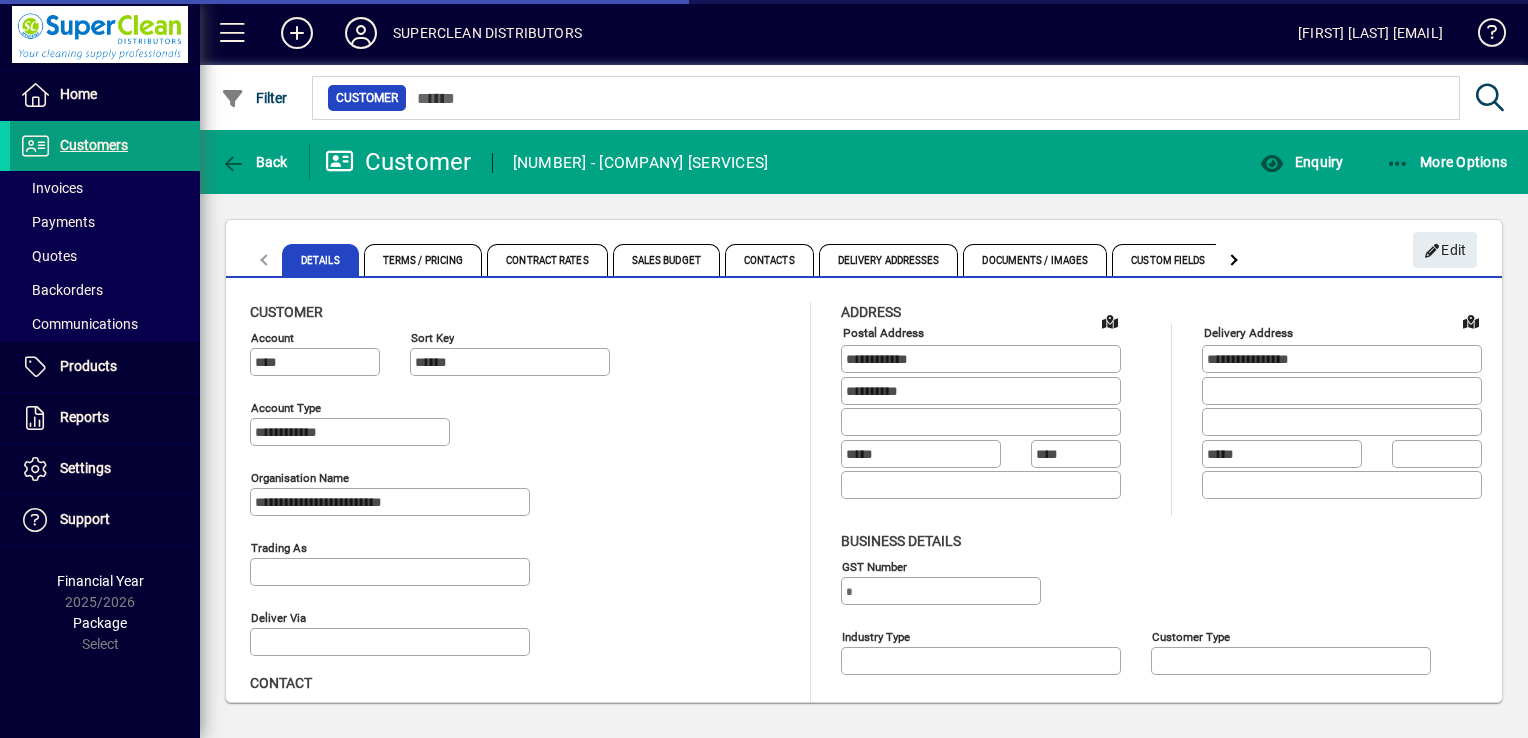 type on "**********" 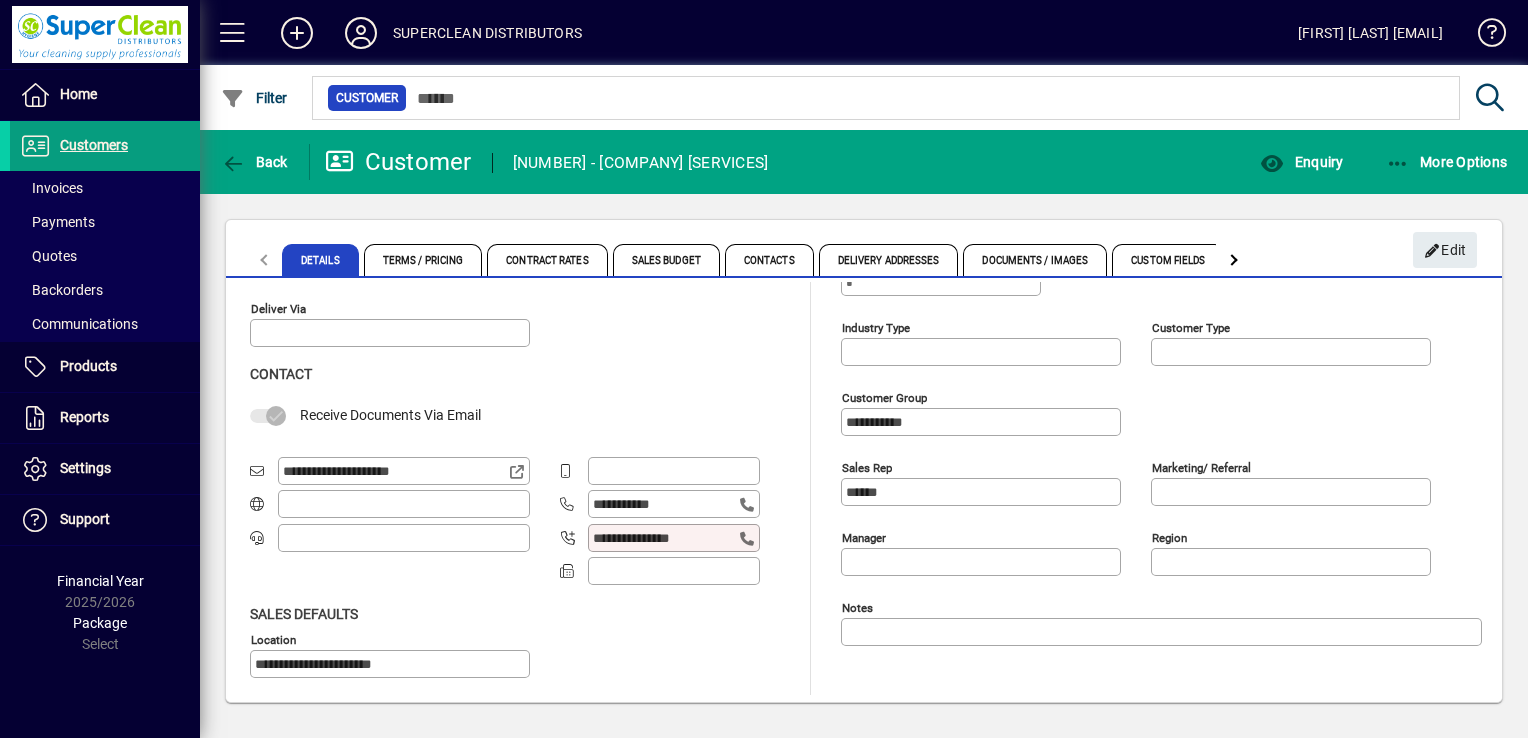scroll, scrollTop: 0, scrollLeft: 0, axis: both 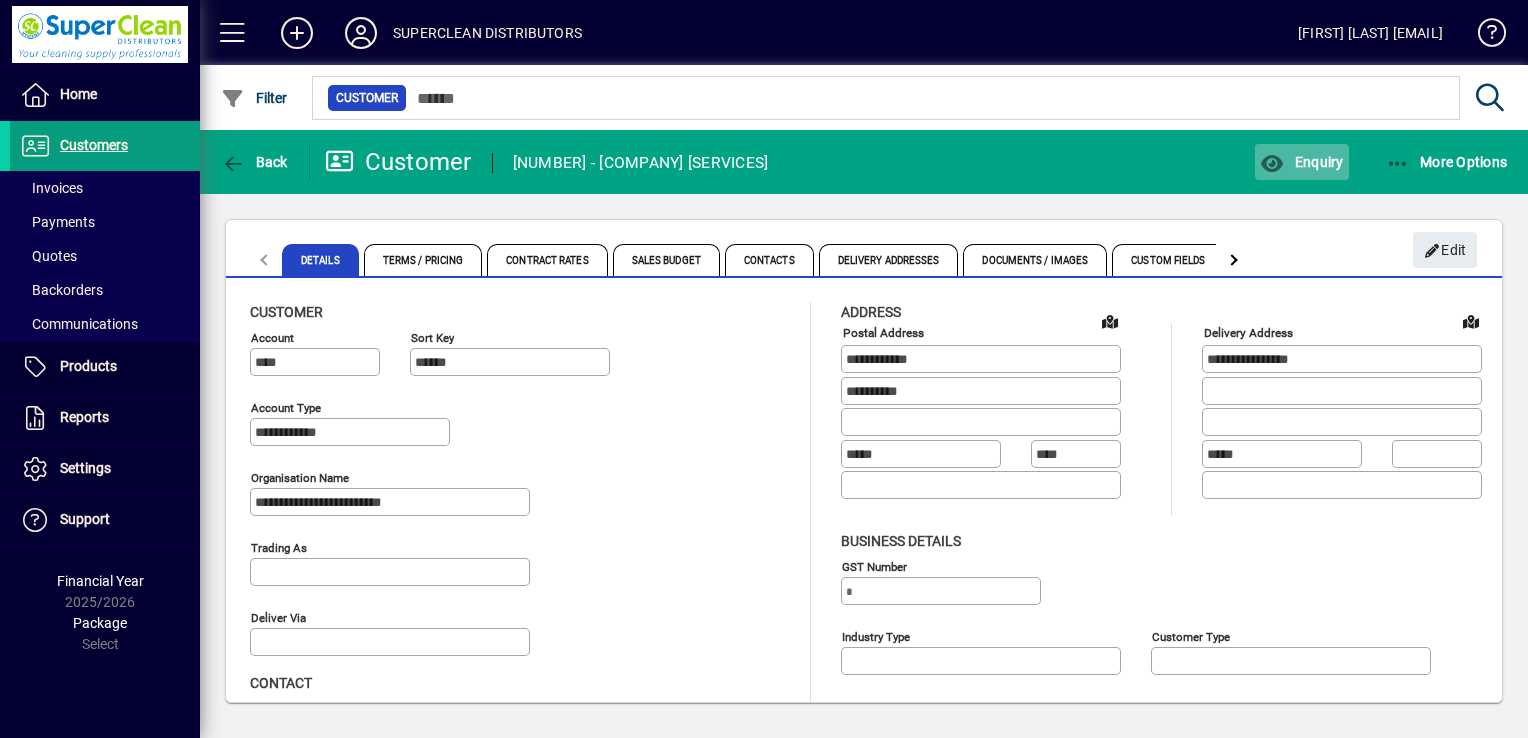 click on "Enquiry" 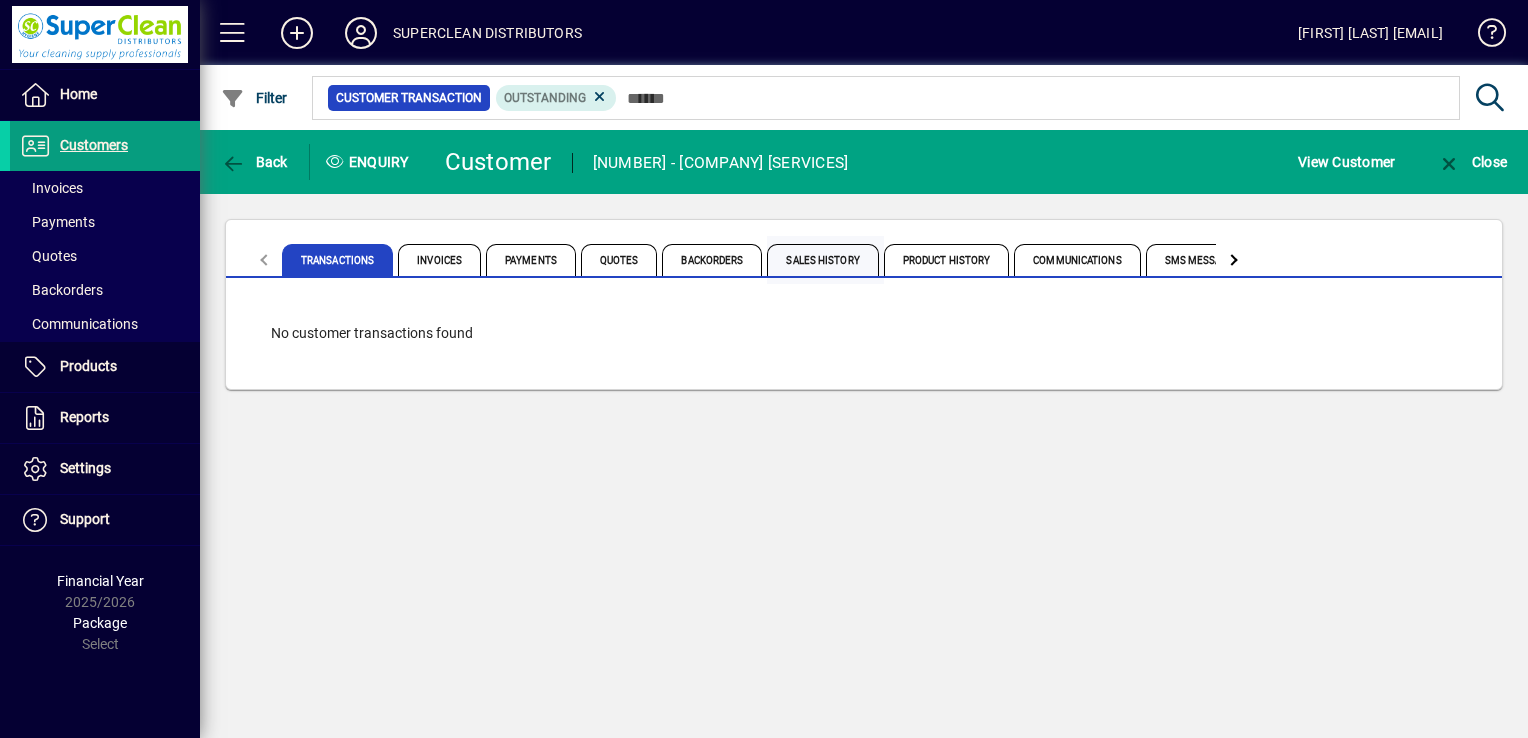 click on "Sales History" at bounding box center [822, 260] 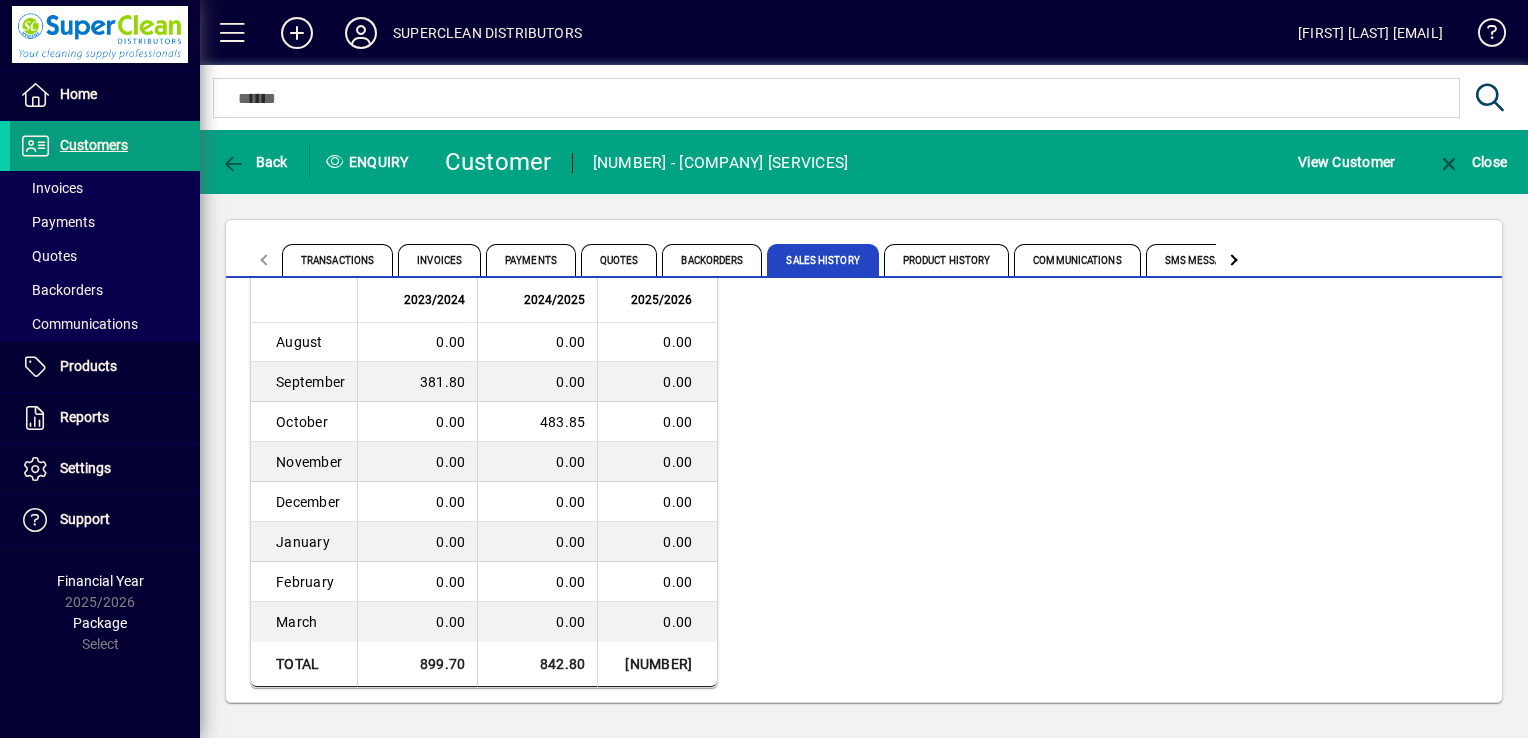 scroll, scrollTop: 0, scrollLeft: 0, axis: both 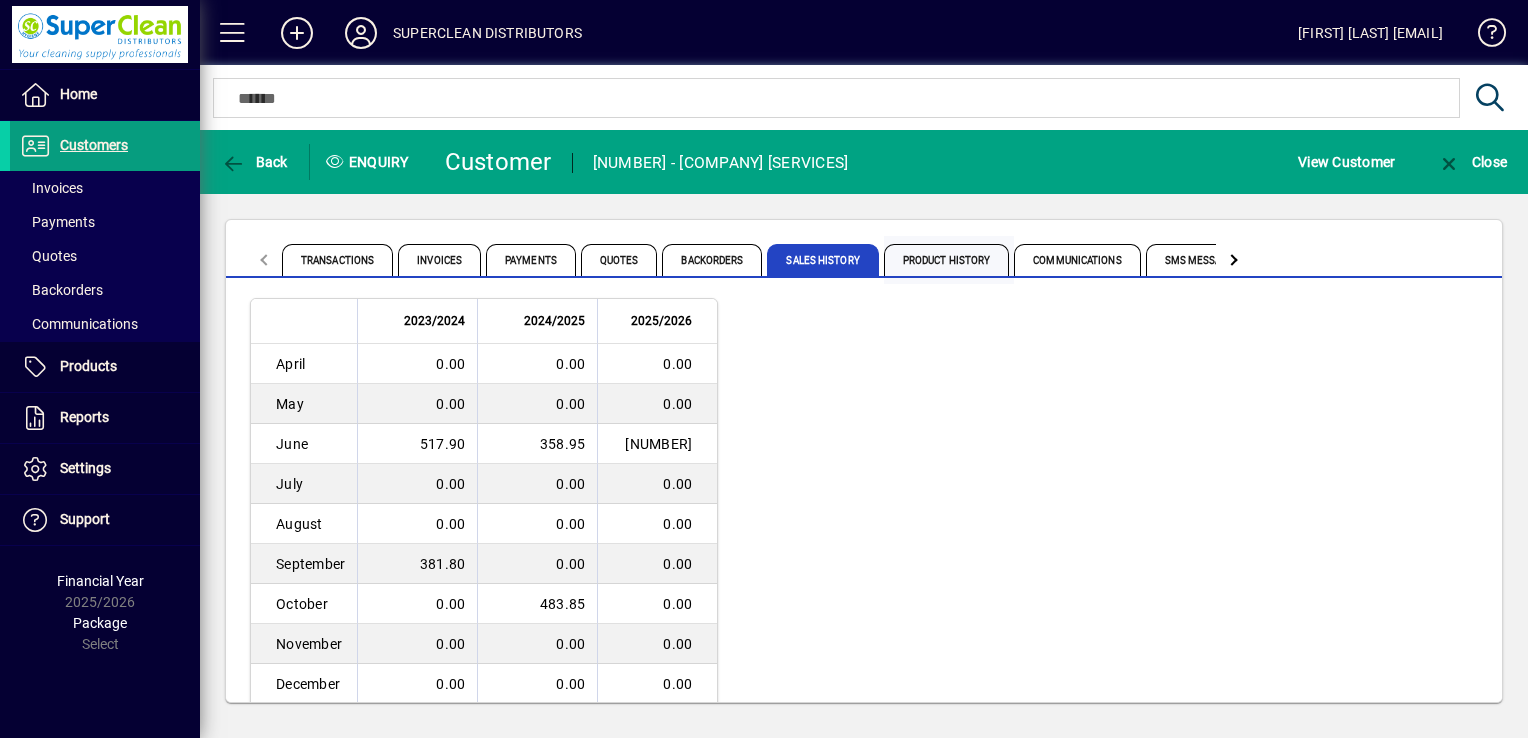 click on "Product History" at bounding box center (947, 260) 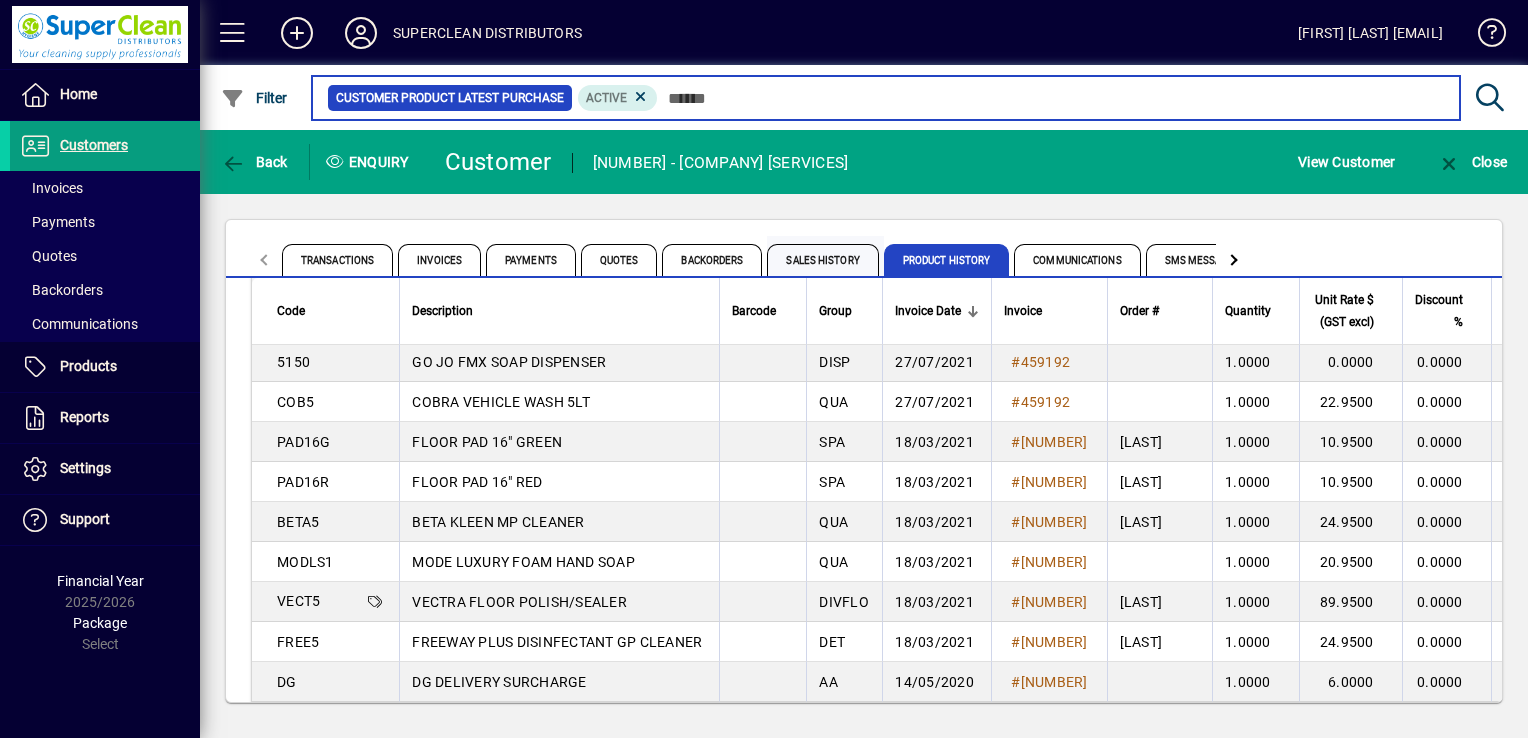 scroll, scrollTop: 788, scrollLeft: 0, axis: vertical 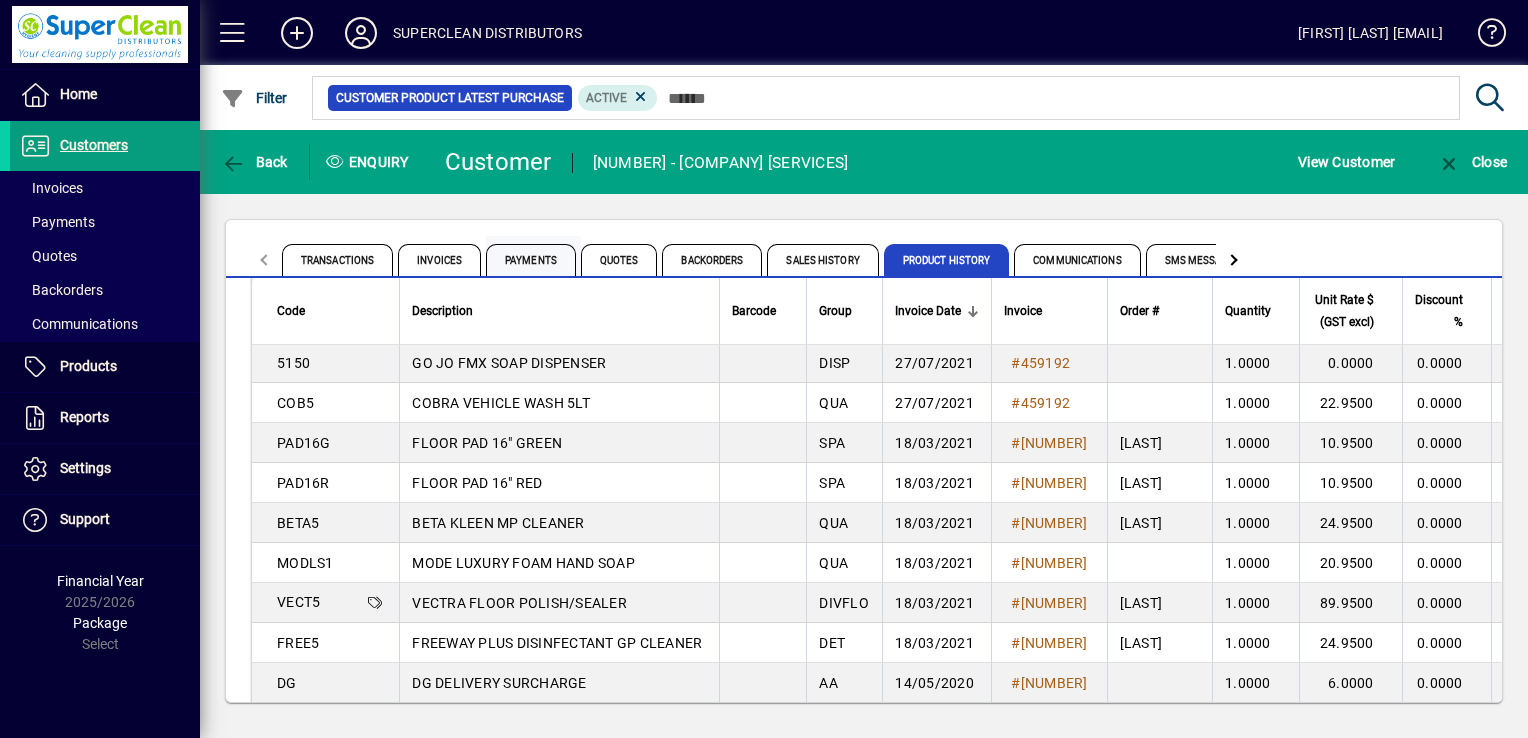click on "Payments" at bounding box center [531, 260] 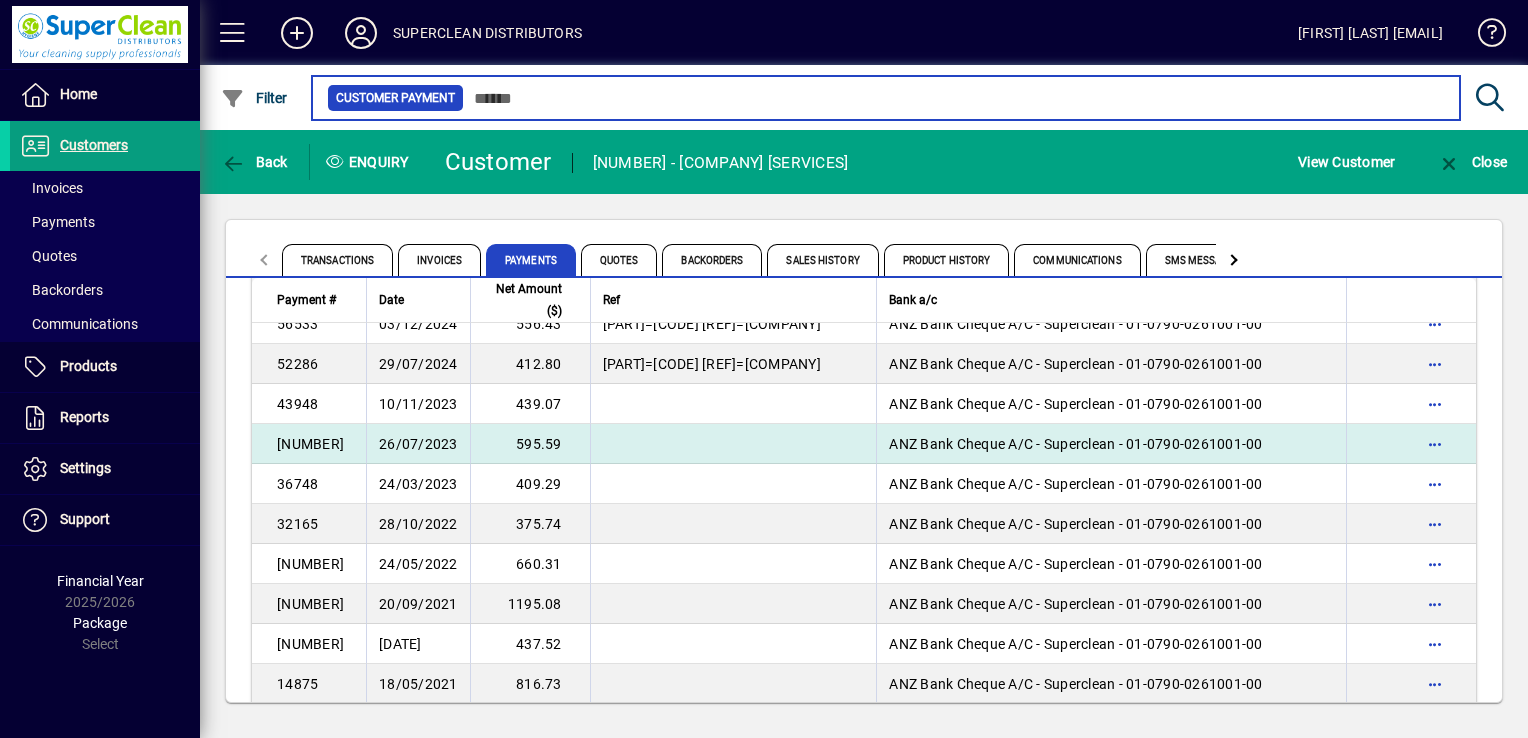 scroll, scrollTop: 0, scrollLeft: 0, axis: both 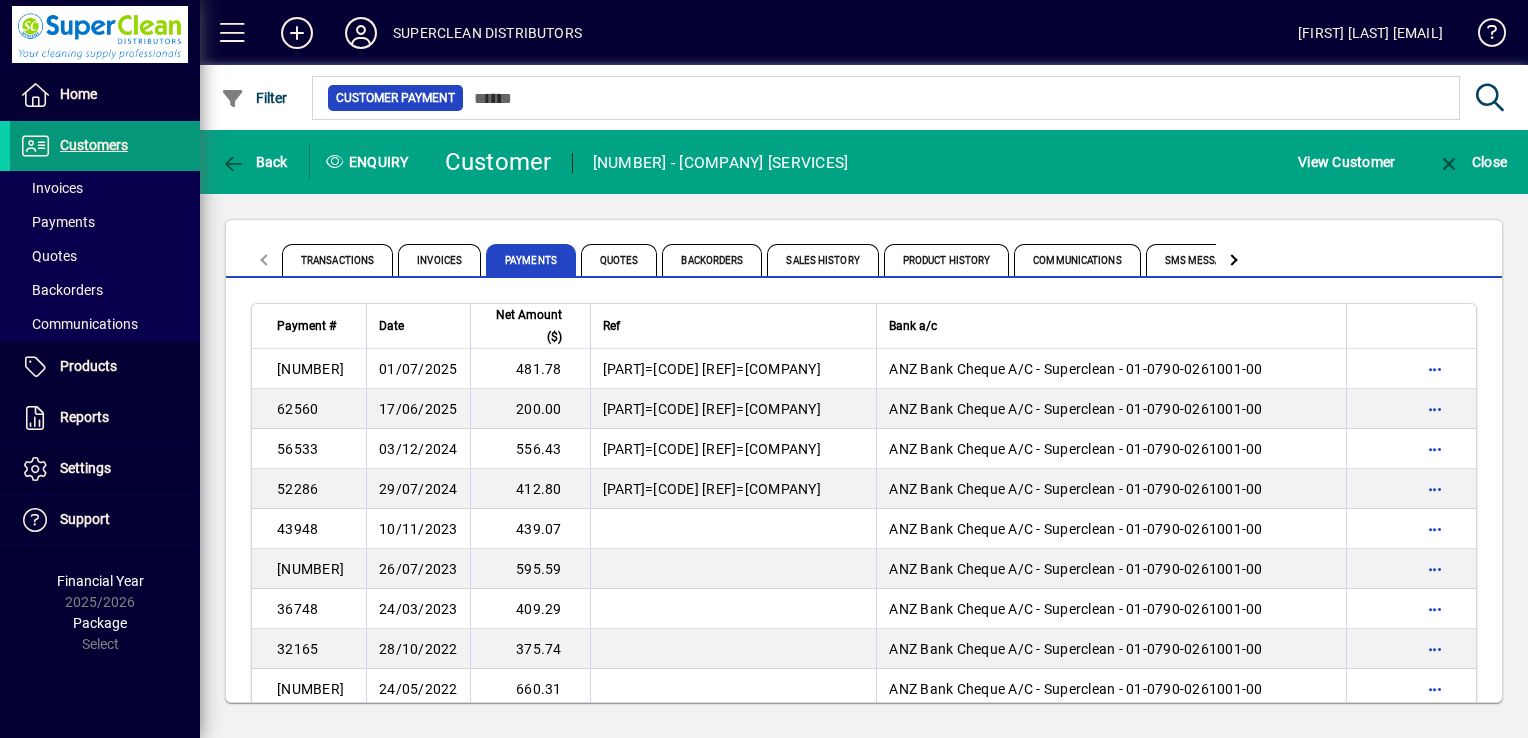 click on "Customers" at bounding box center (94, 145) 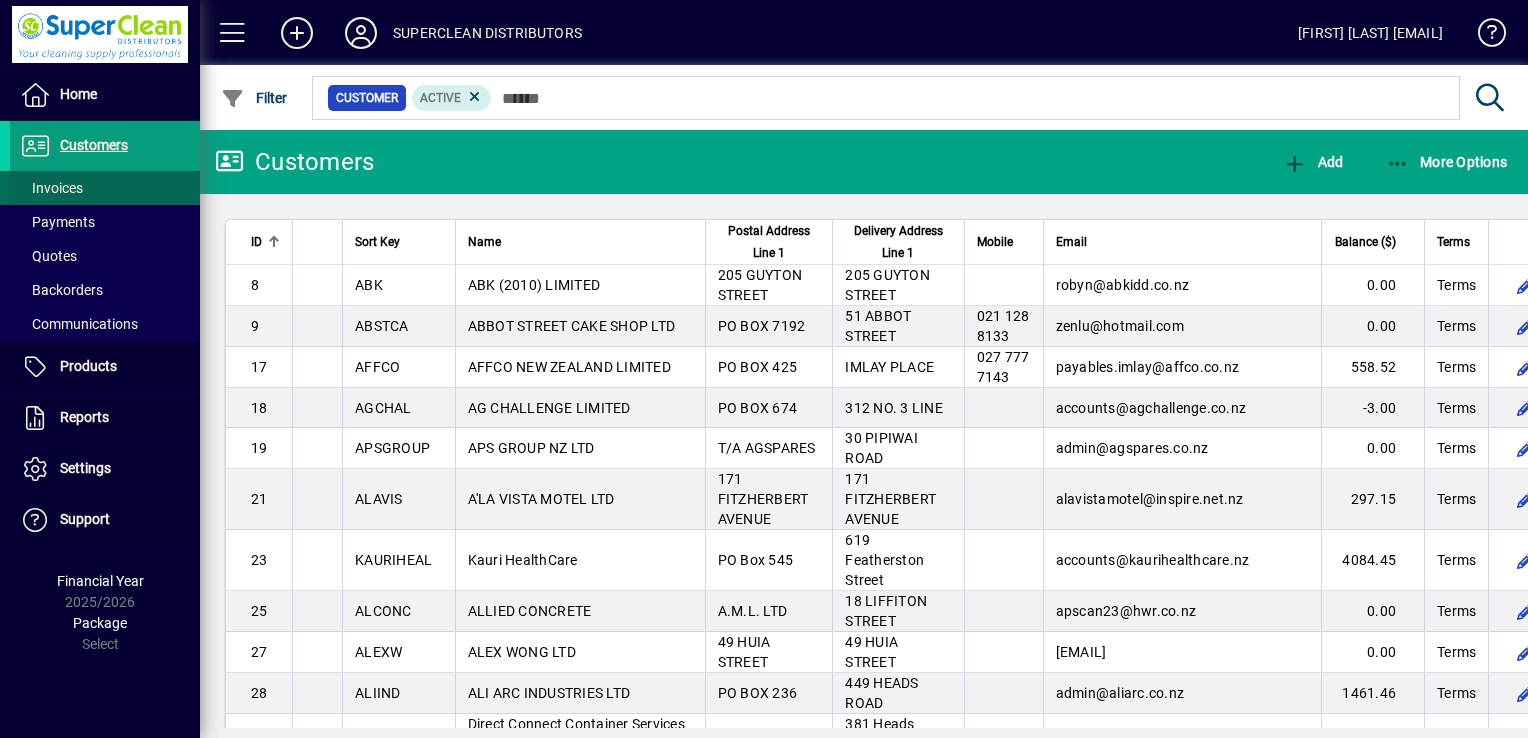 click on "Invoices" at bounding box center [51, 188] 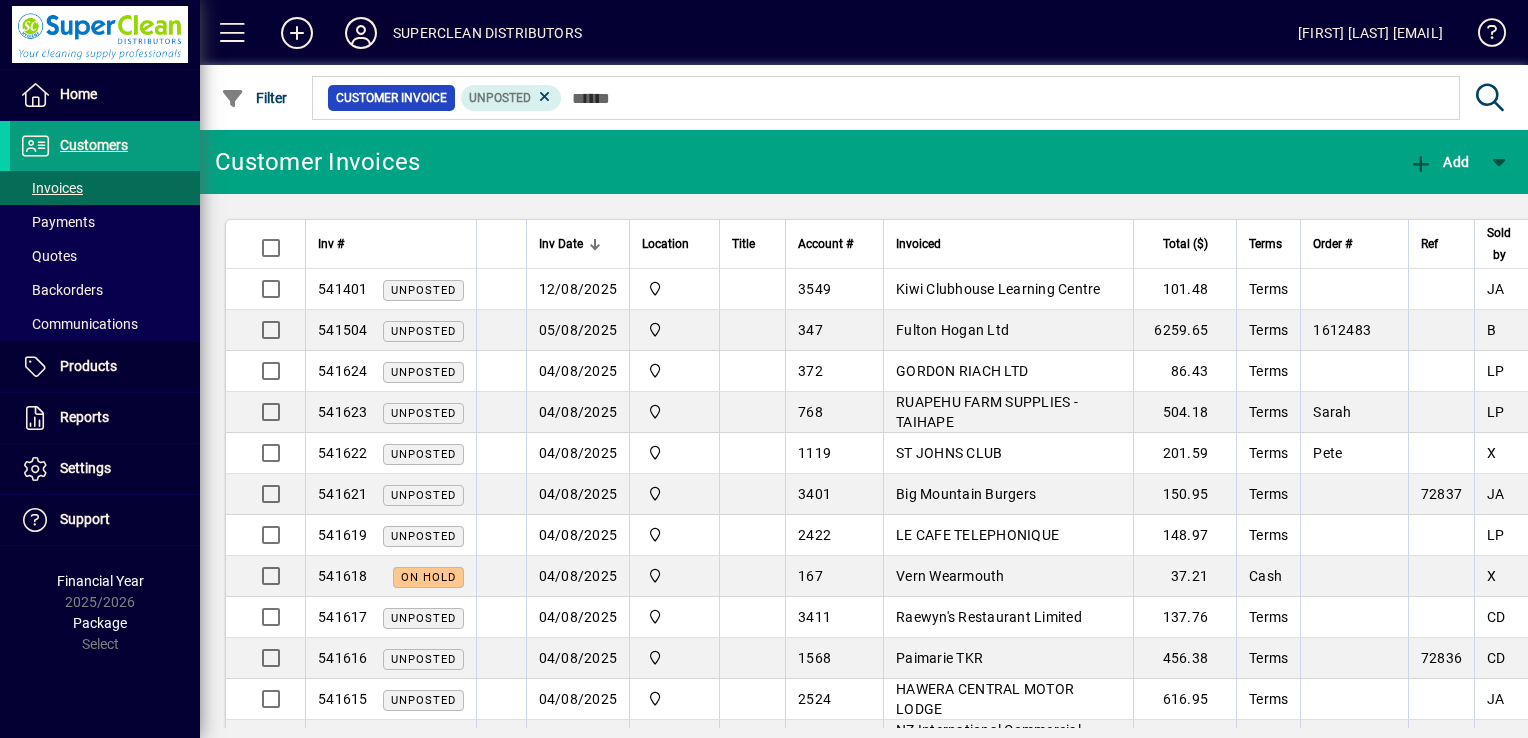 click 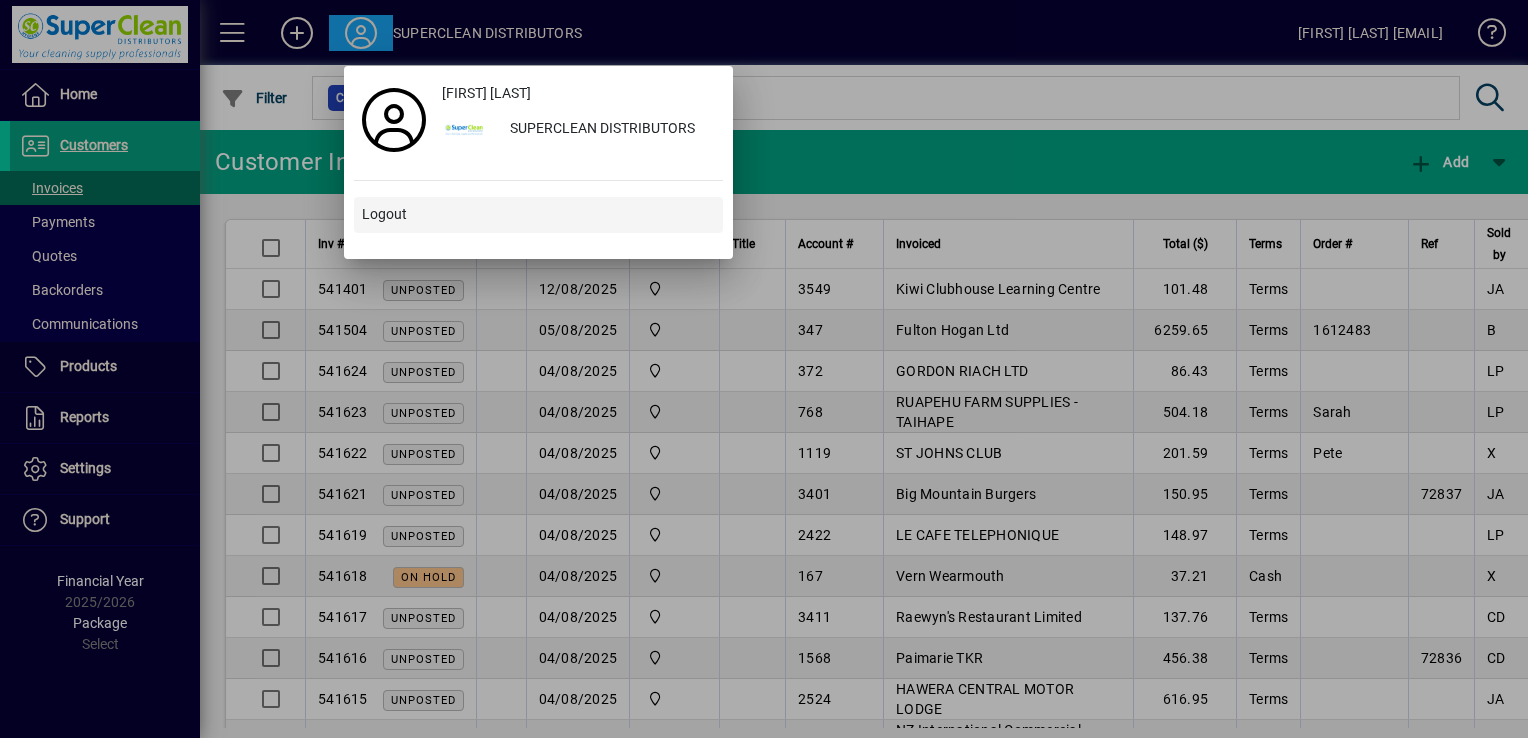 click on "Logout" at bounding box center (384, 214) 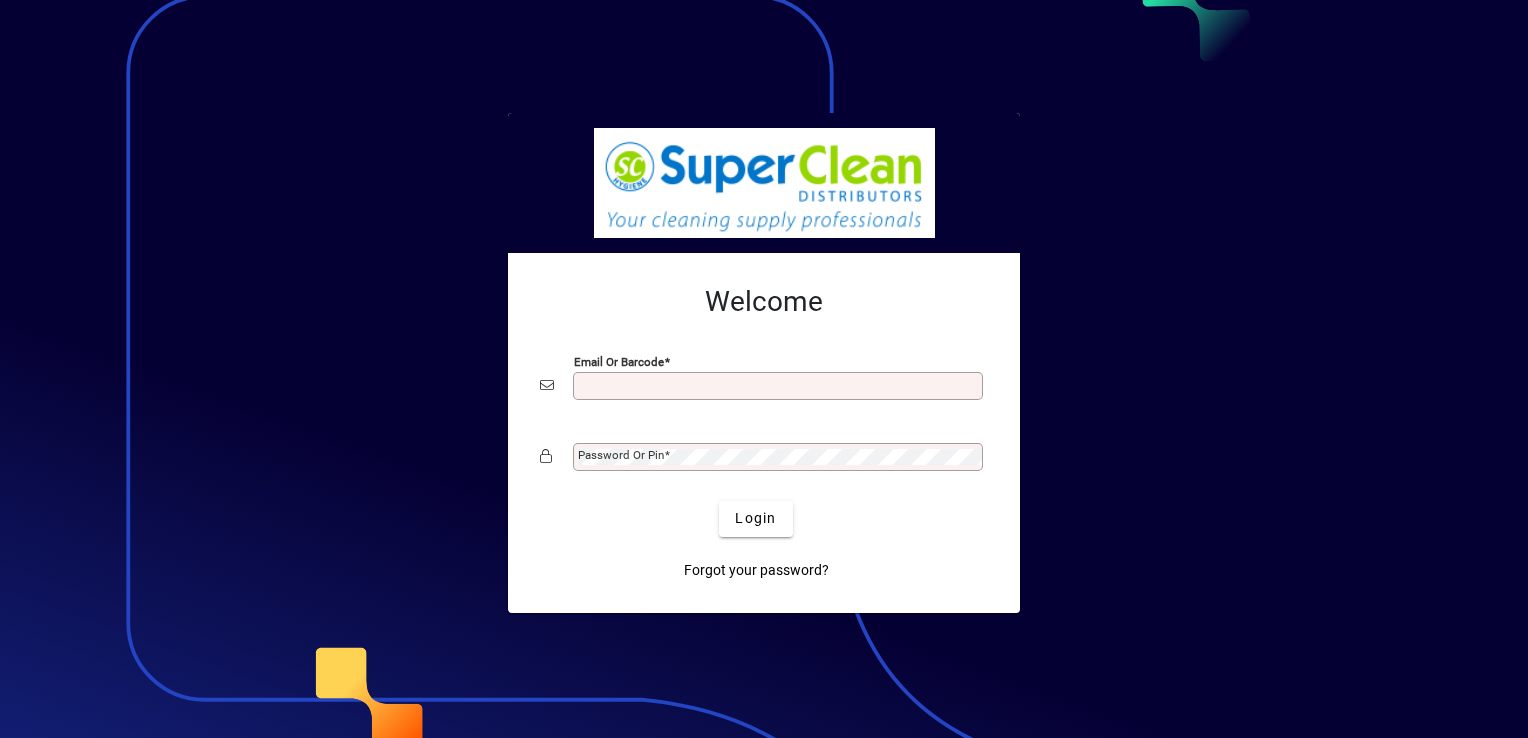 scroll, scrollTop: 0, scrollLeft: 0, axis: both 